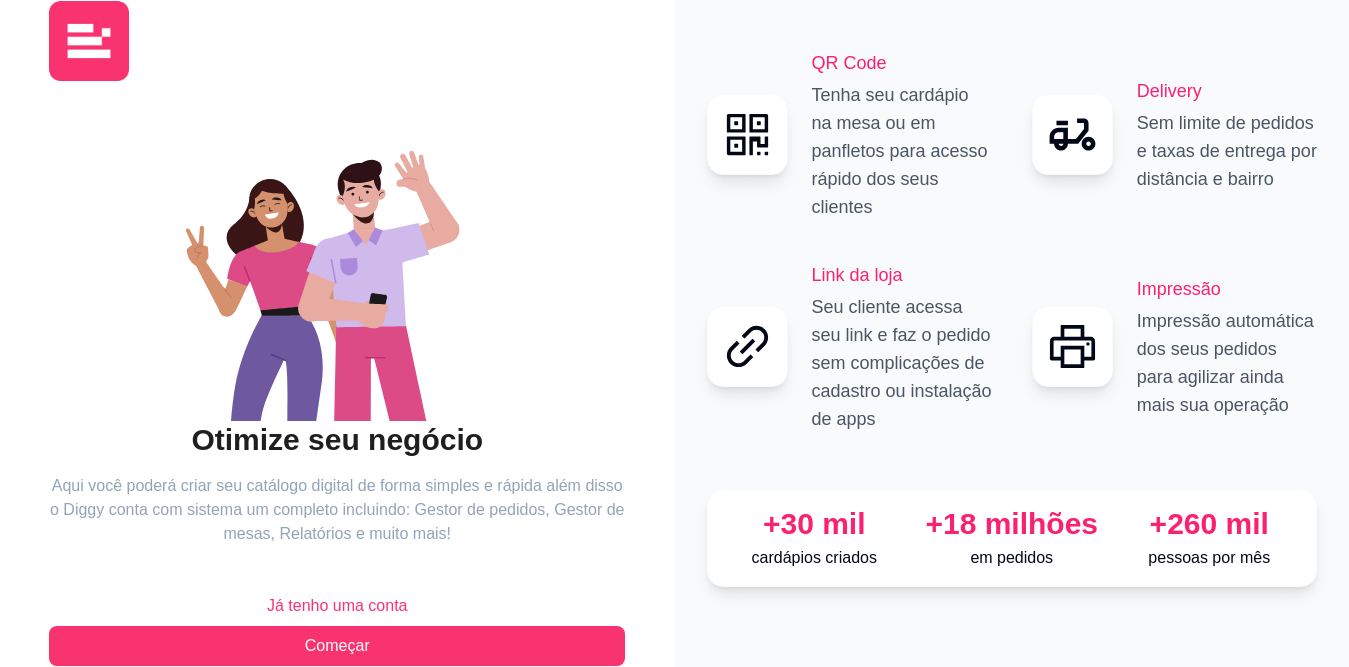 scroll, scrollTop: 62, scrollLeft: 0, axis: vertical 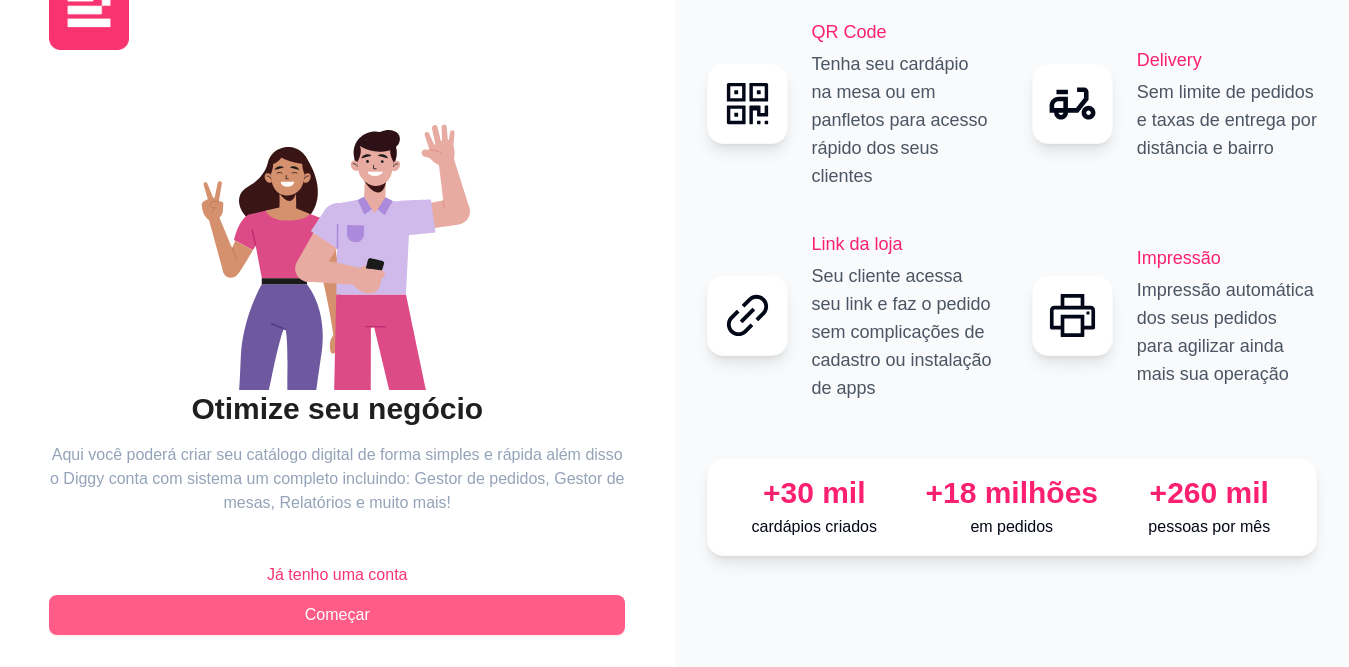 click on "Começar" at bounding box center [337, 615] 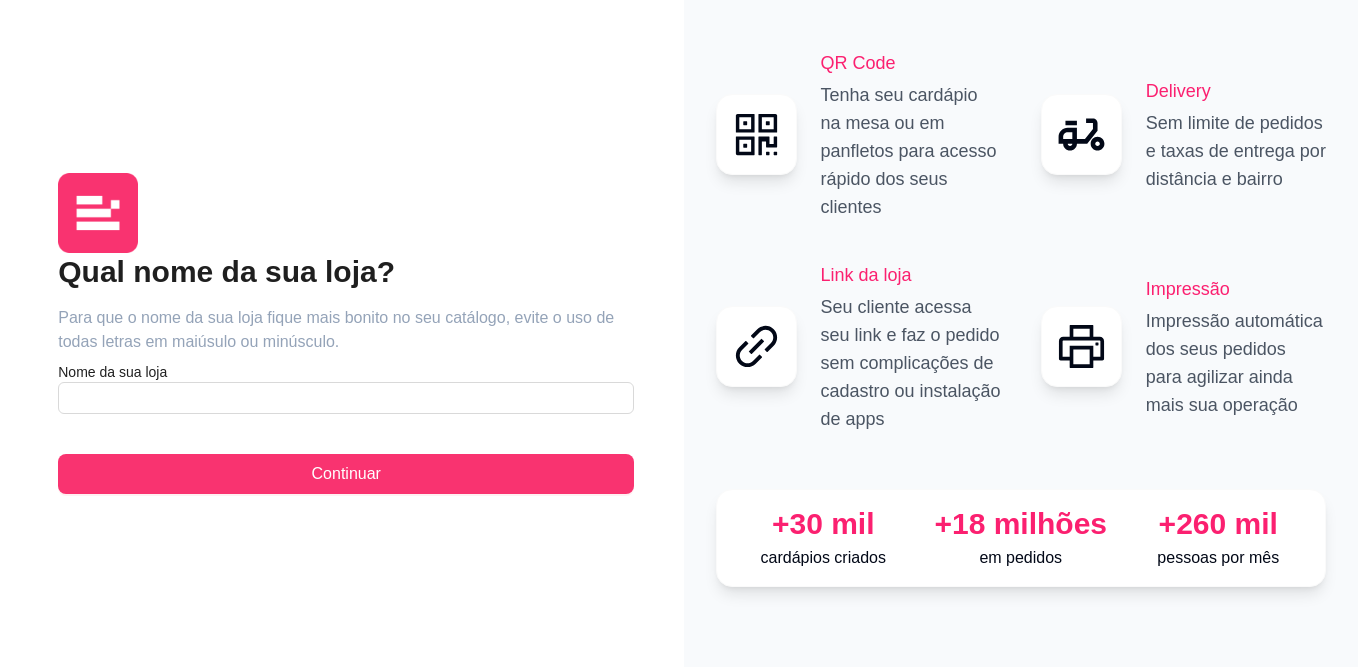 scroll, scrollTop: 0, scrollLeft: 0, axis: both 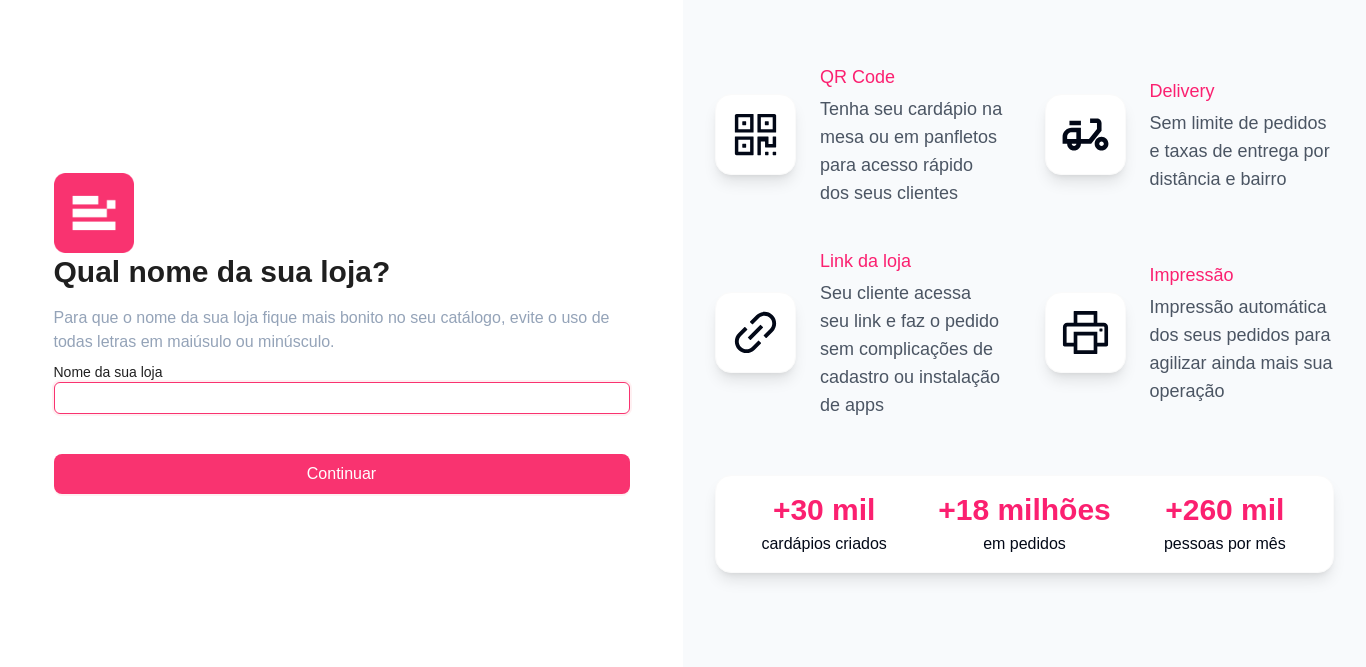 click at bounding box center [342, 398] 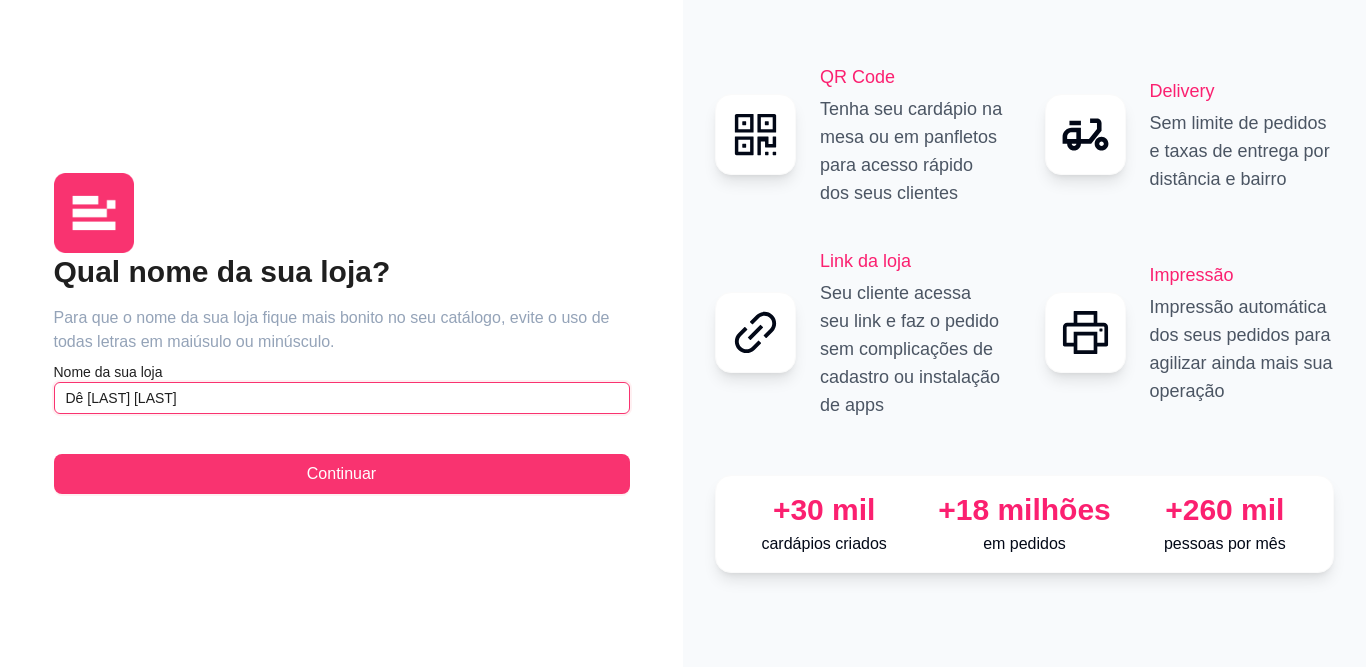 click on "Dê [LAST] [LAST]" at bounding box center [342, 398] 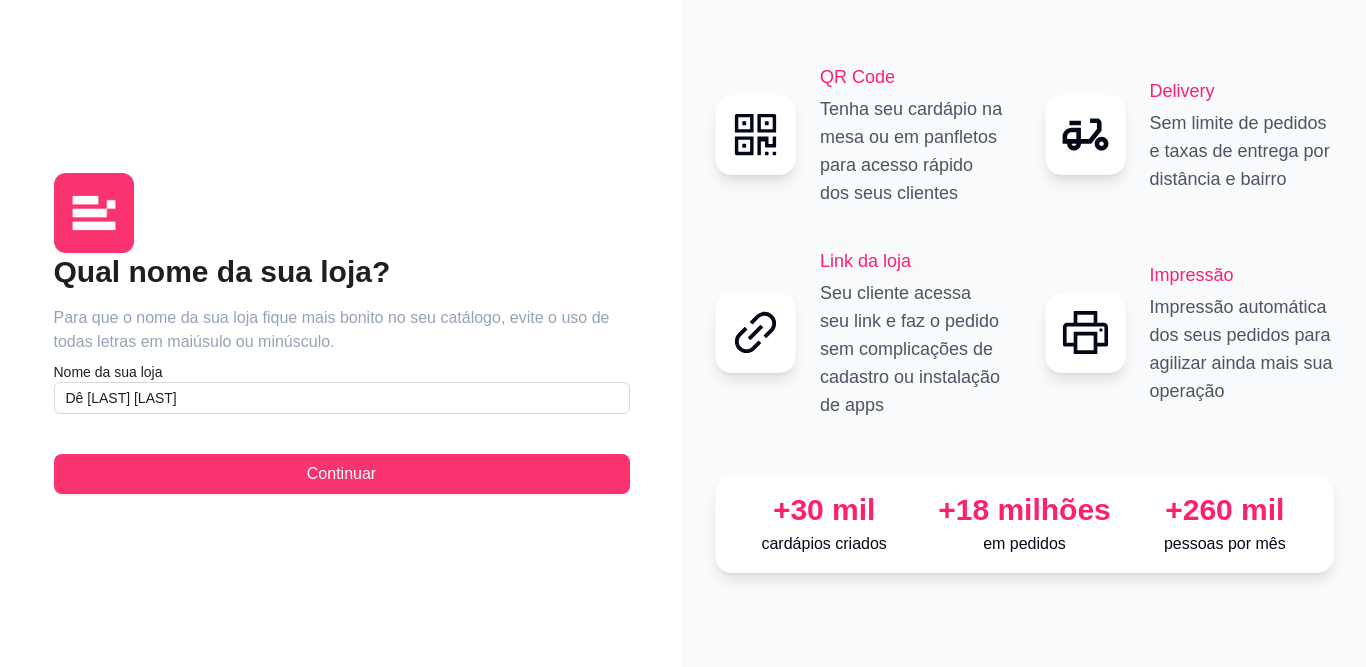 click on "Qual nome da sua loja? Para que o nome da sua loja fique mais bonito no seu catálogo, evite o uso de todas letras em maiúsulo ou minúsculo. Nome da sua loja Dê [LAST] [LAST] Continuar" at bounding box center (342, 373) 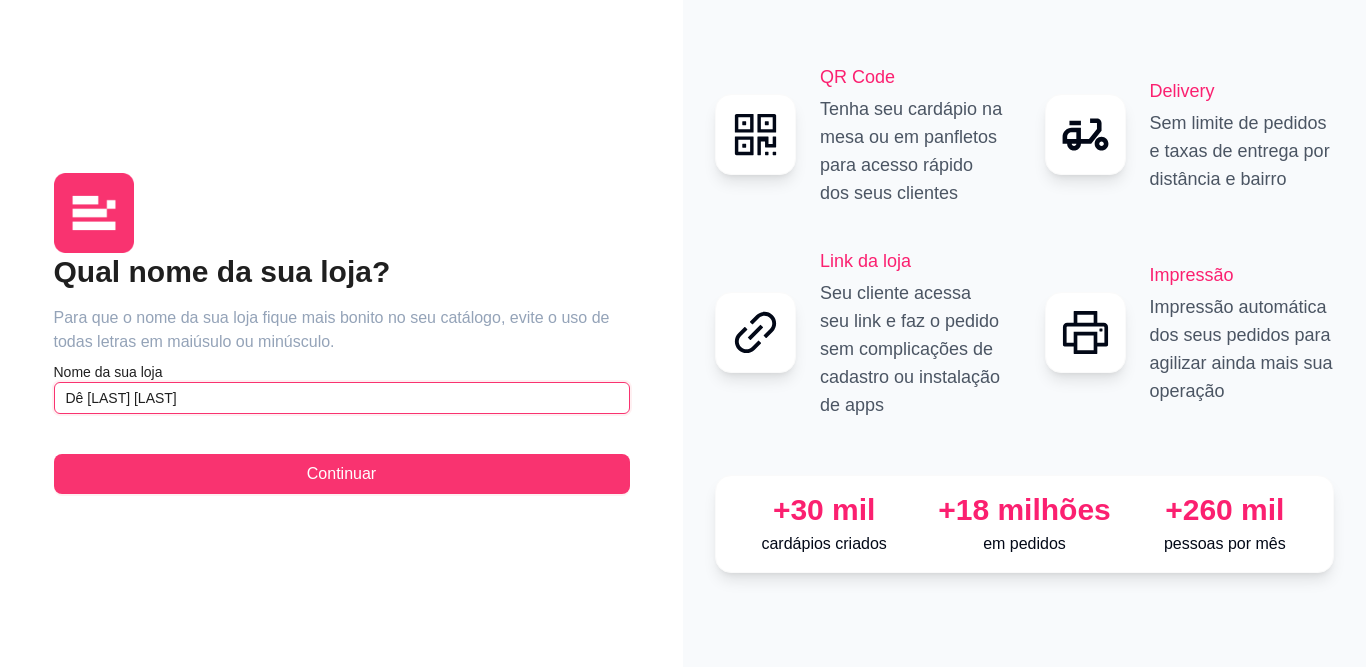 drag, startPoint x: 109, startPoint y: 400, endPoint x: 158, endPoint y: 416, distance: 51.546097 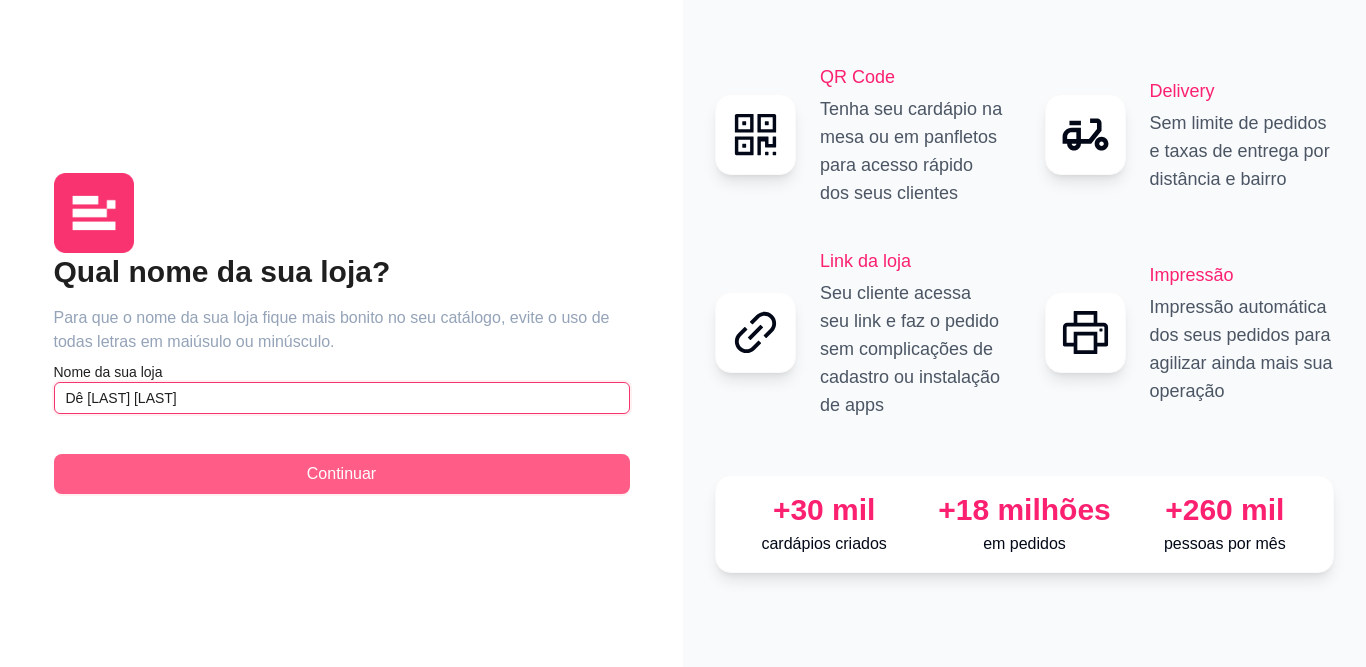 type on "Dê [LAST] [LAST]" 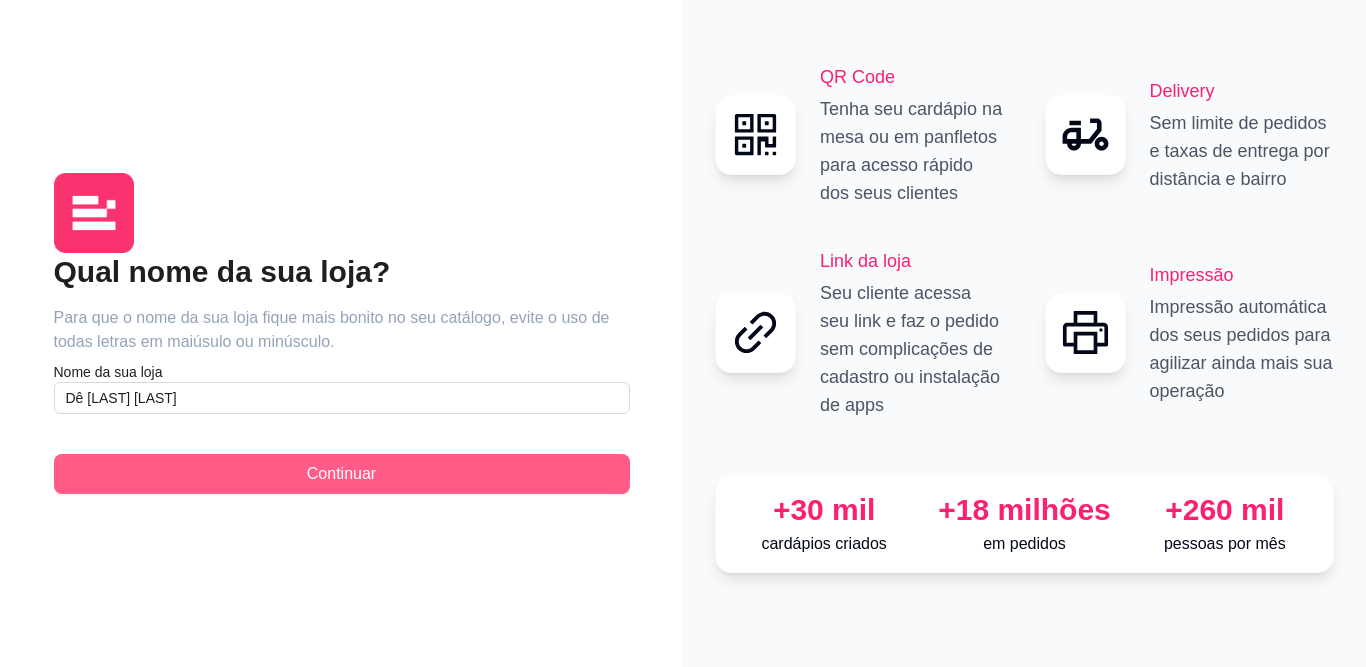 click on "Continuar" at bounding box center [342, 474] 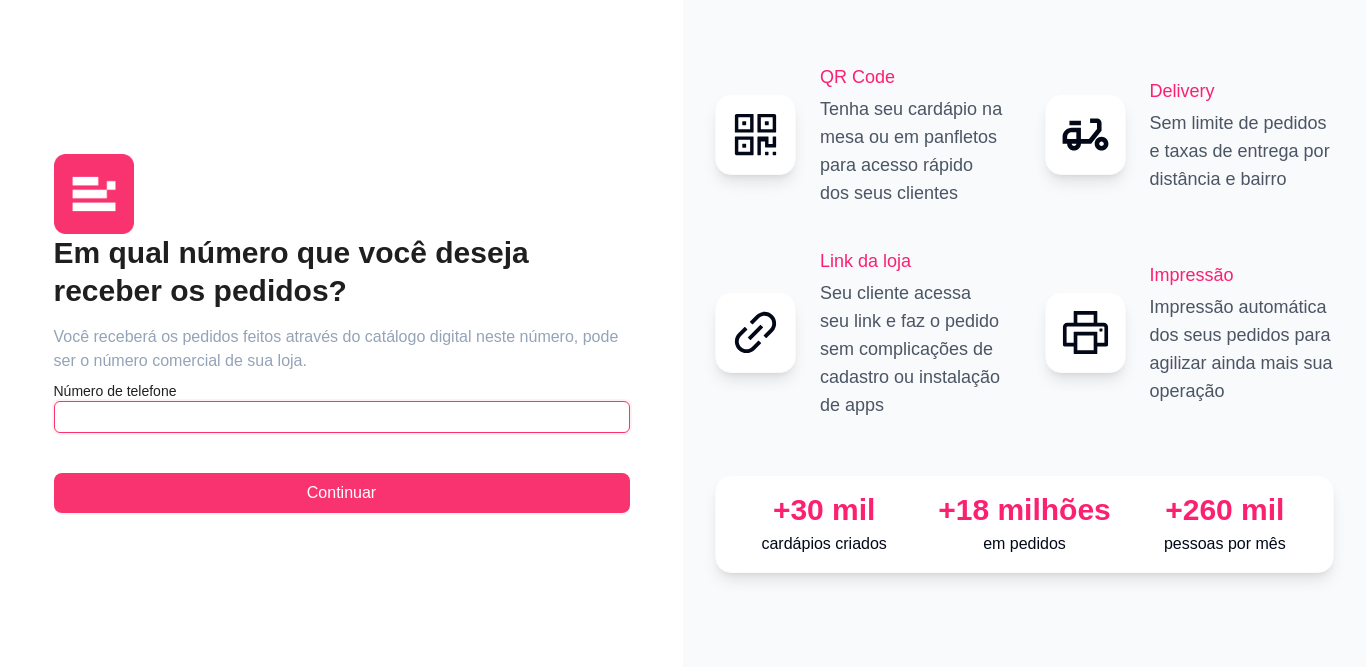 click at bounding box center [342, 417] 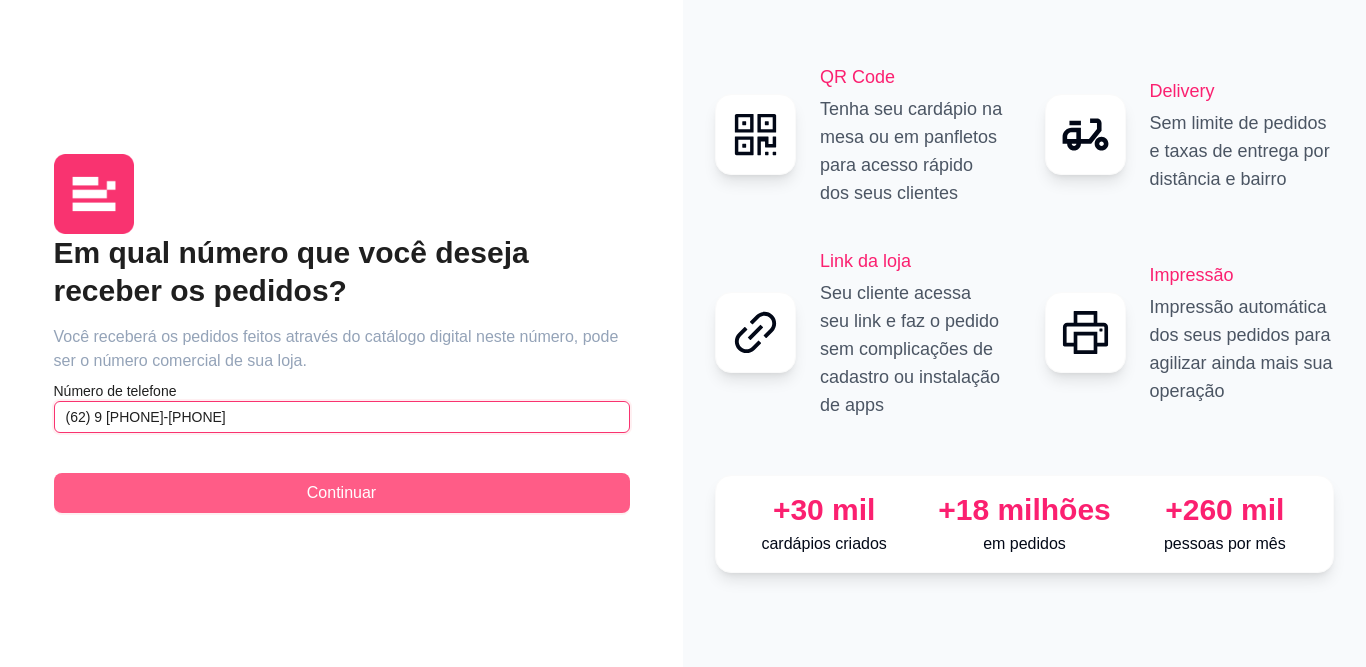 type on "(62) 9 [PHONE]-[PHONE]" 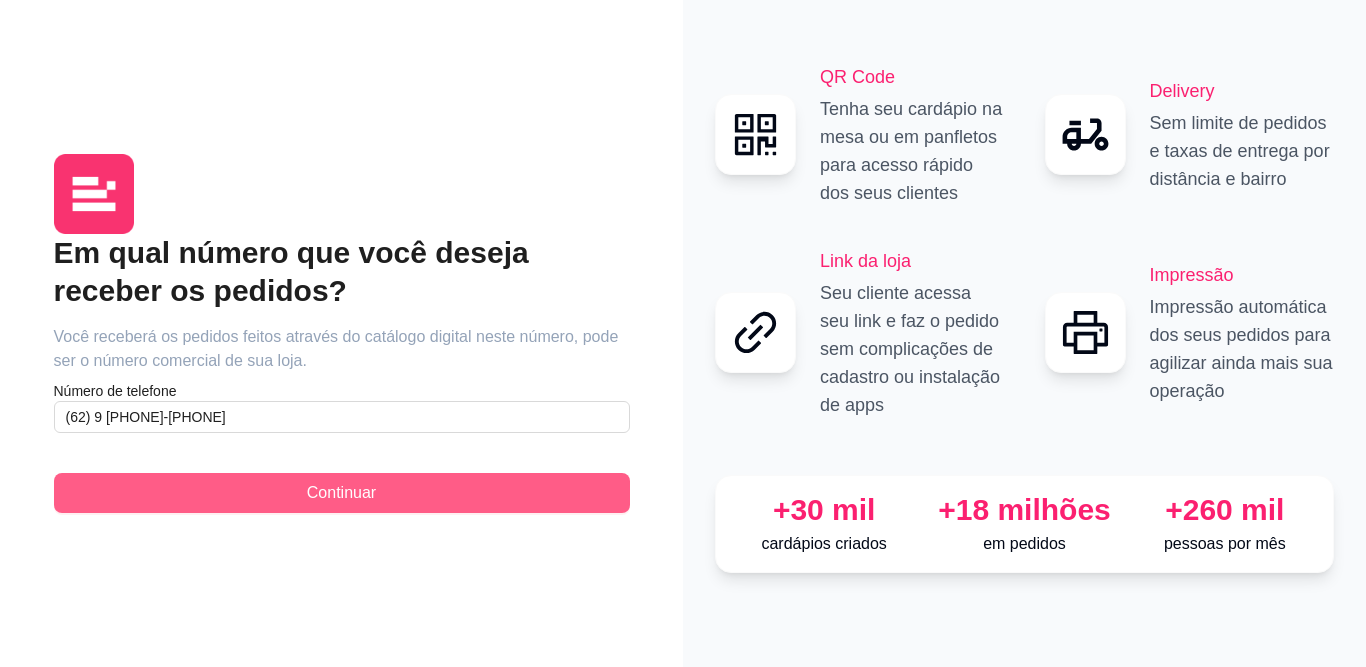 click on "Continuar" at bounding box center (342, 493) 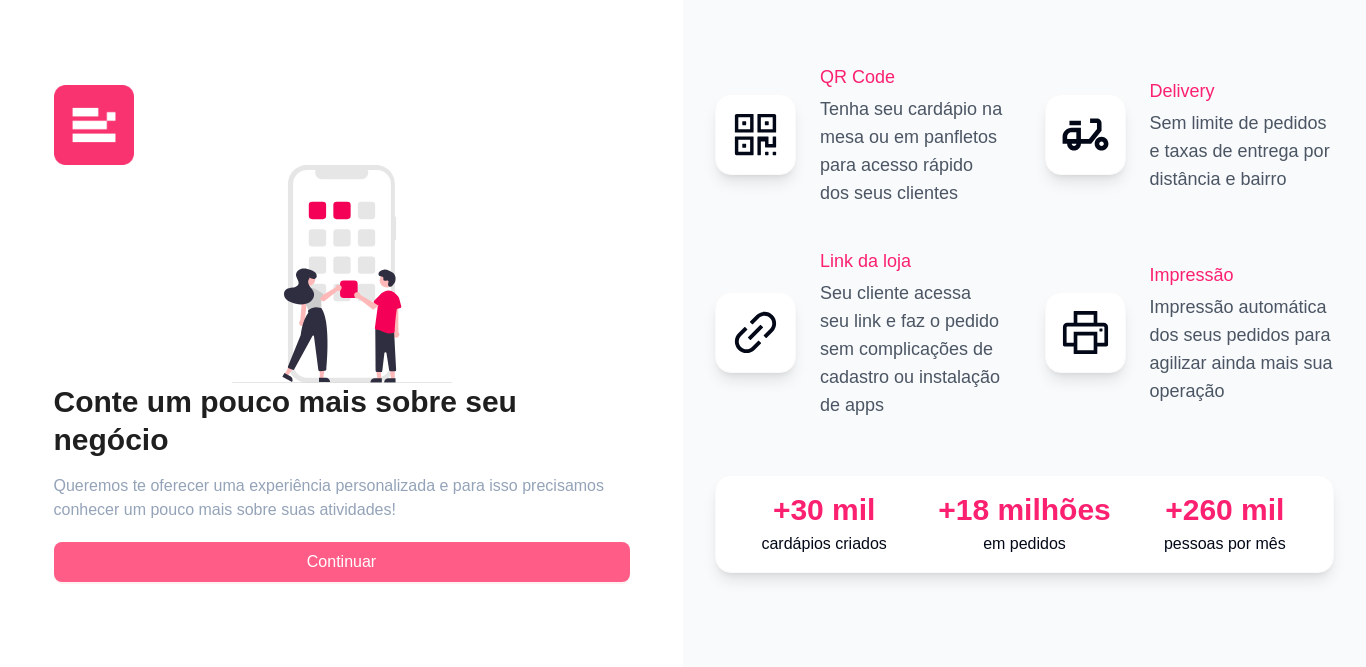 click on "Continuar" at bounding box center [342, 562] 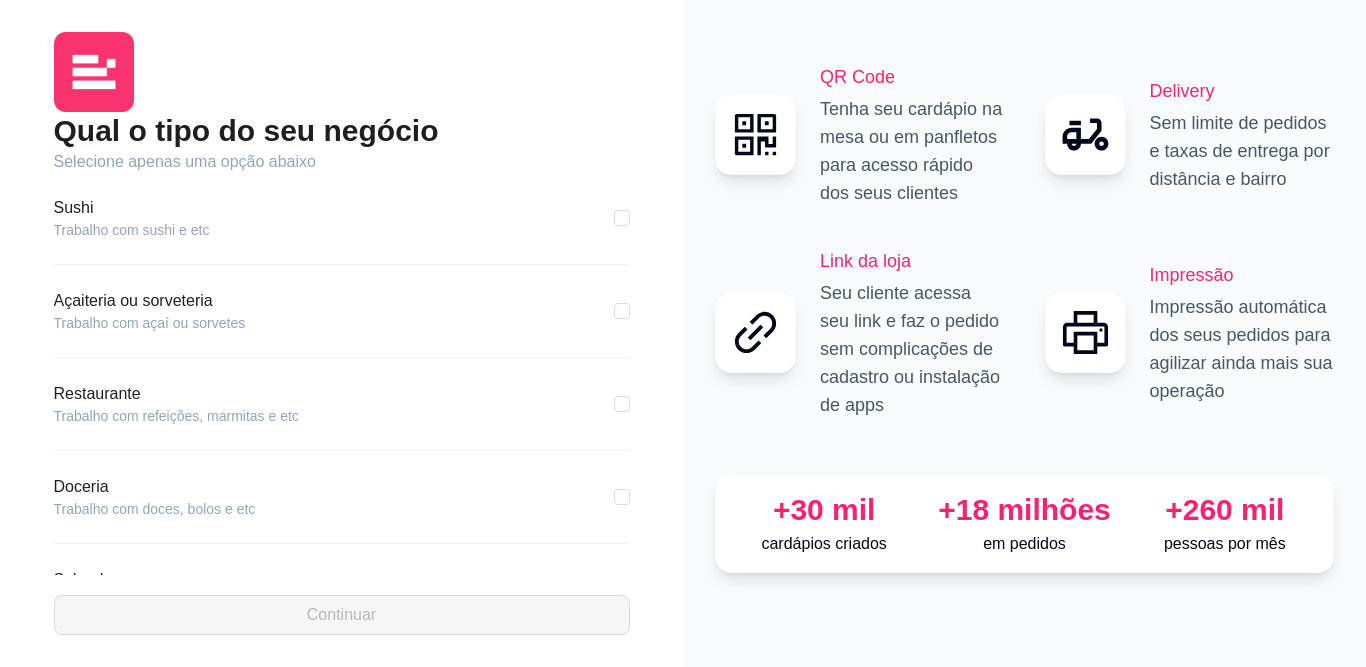 scroll, scrollTop: 200, scrollLeft: 0, axis: vertical 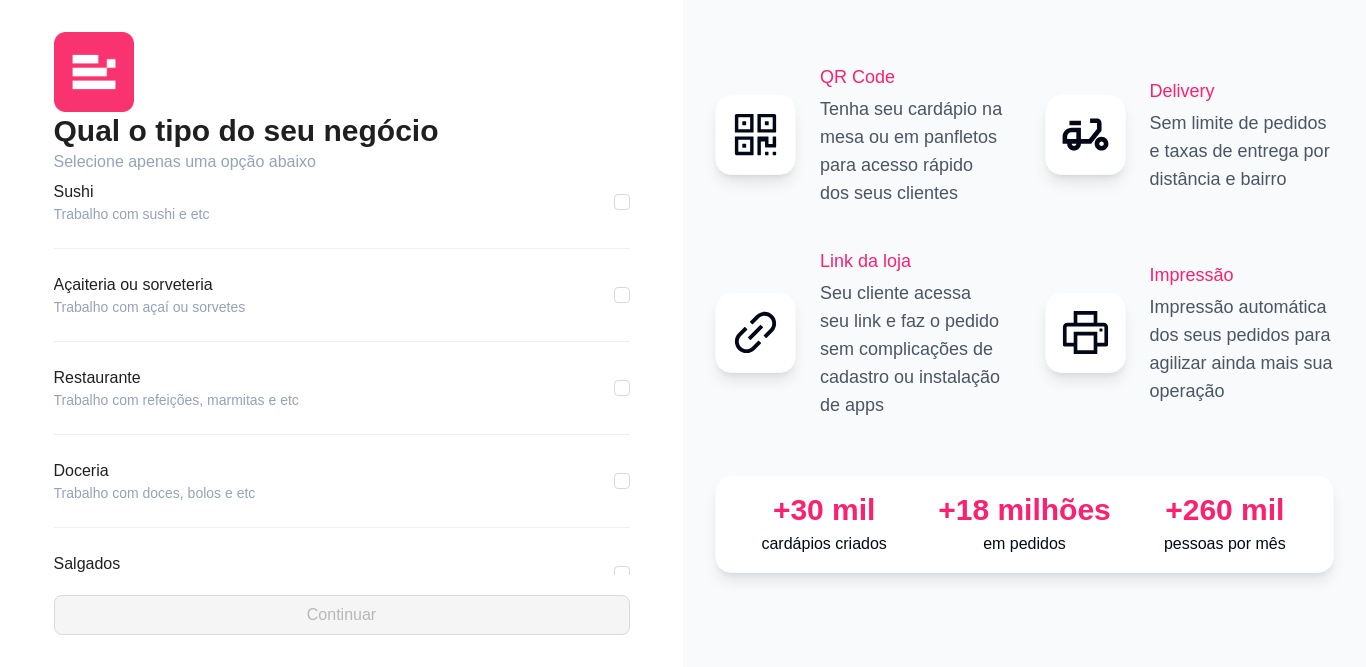 click on "Trabalho com refeições, marmitas e etc" at bounding box center [176, 400] 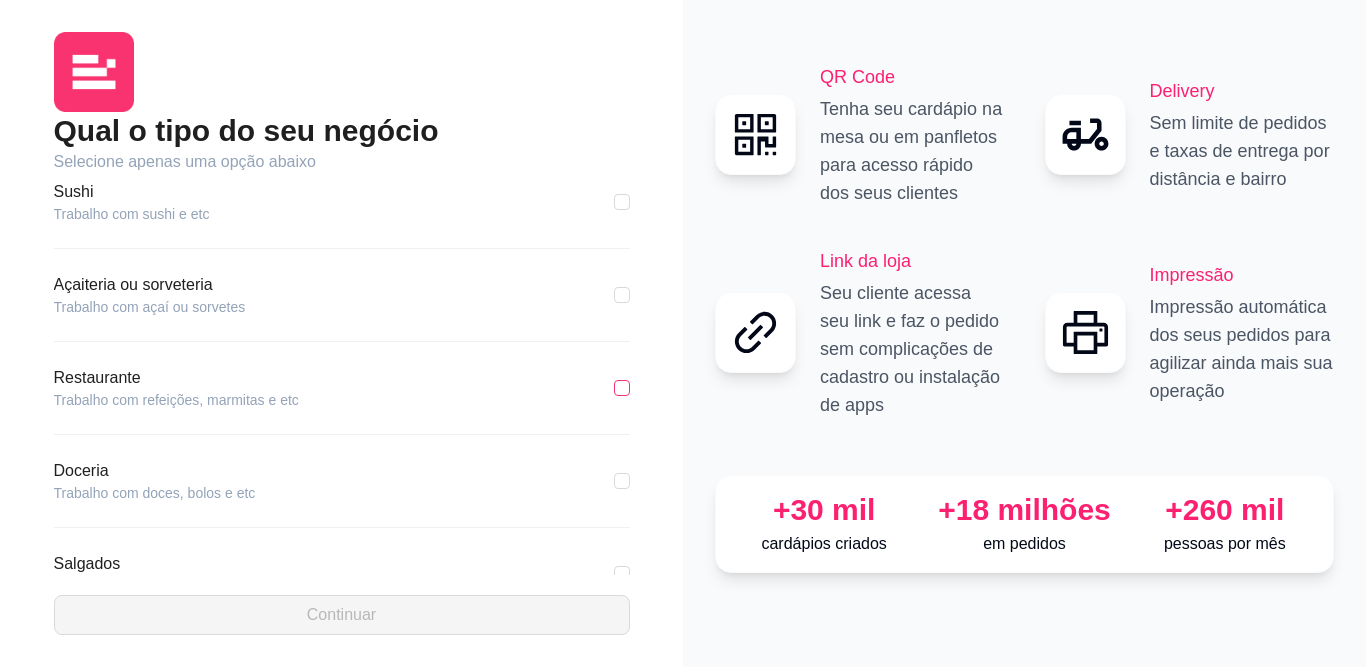 click at bounding box center (622, 388) 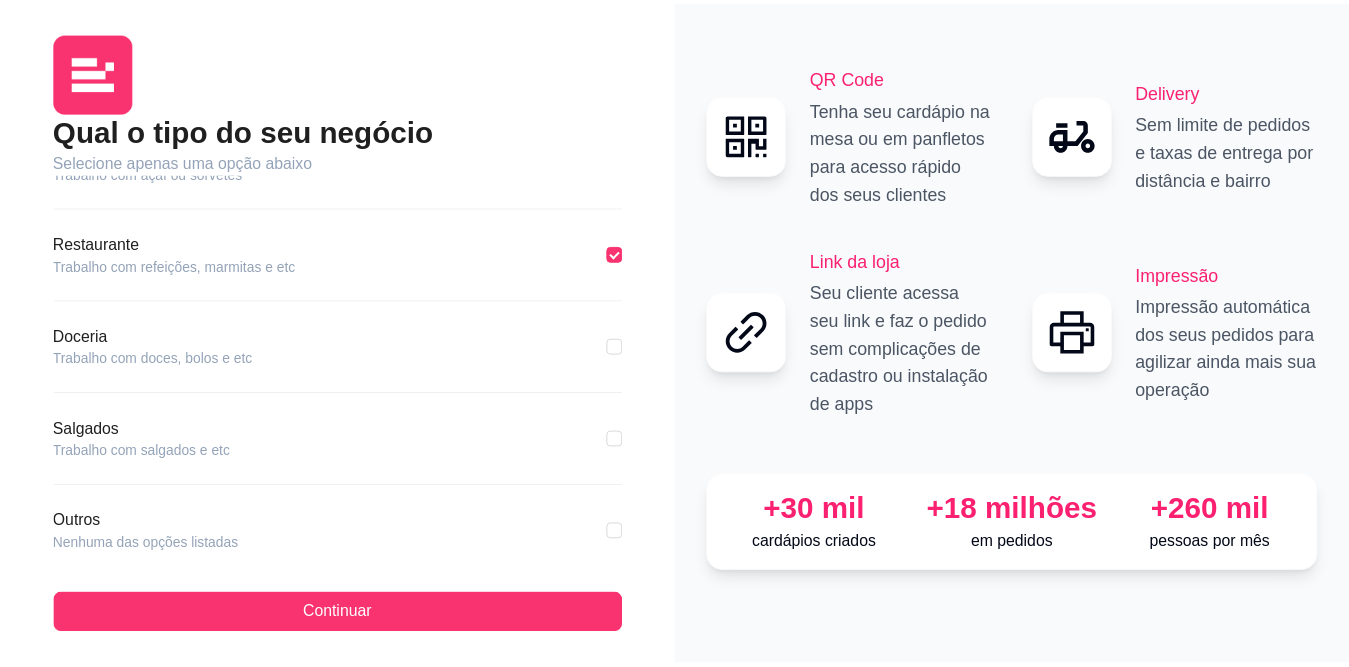 scroll, scrollTop: 363, scrollLeft: 0, axis: vertical 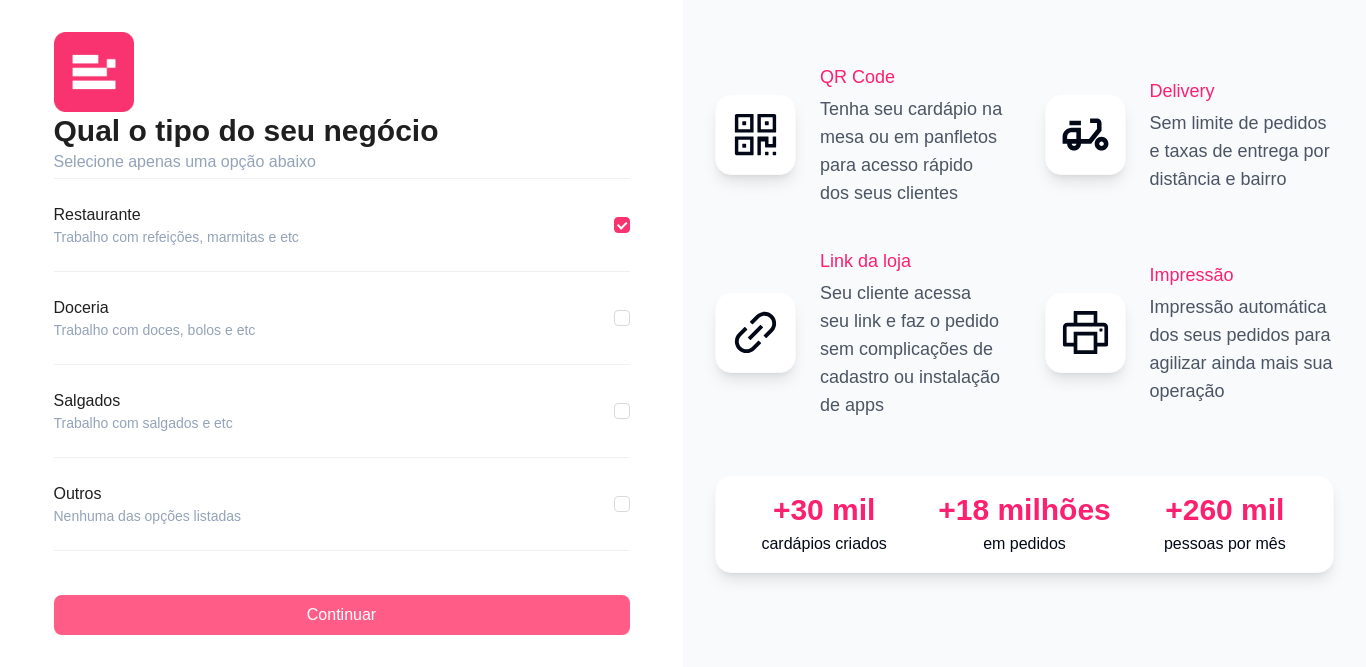 click on "Continuar" at bounding box center [341, 615] 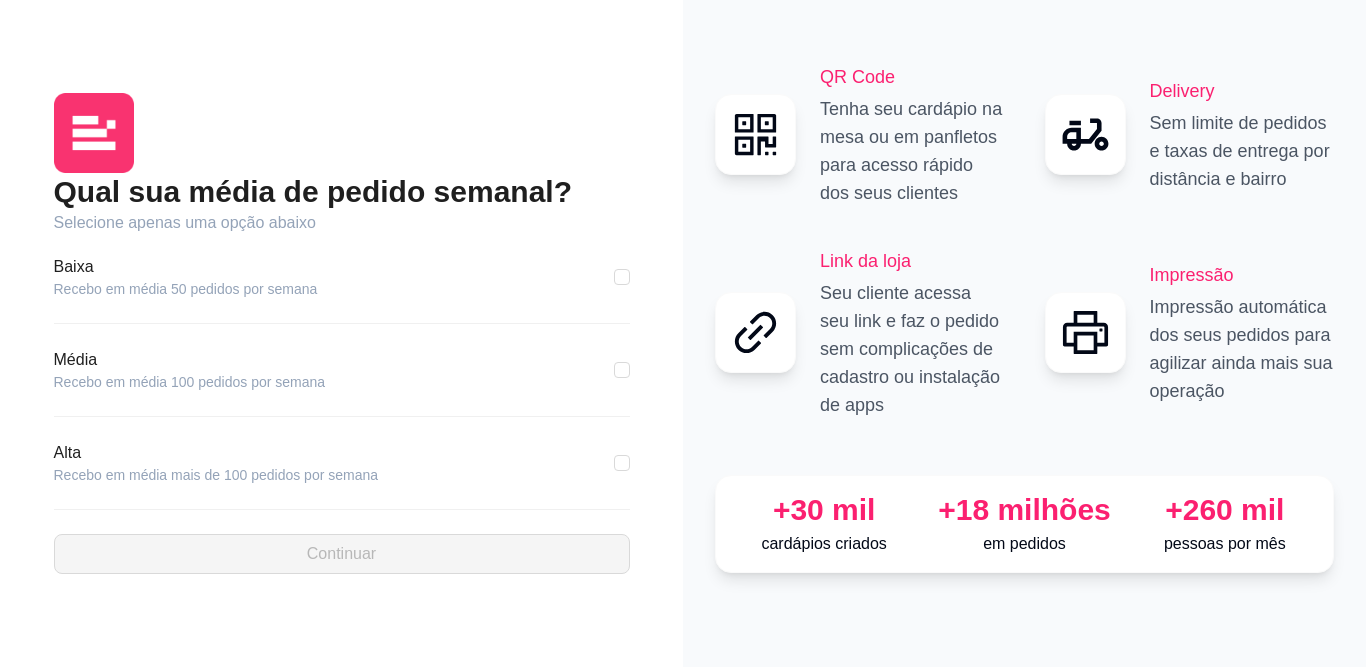 drag, startPoint x: 265, startPoint y: 463, endPoint x: 320, endPoint y: 472, distance: 55.7315 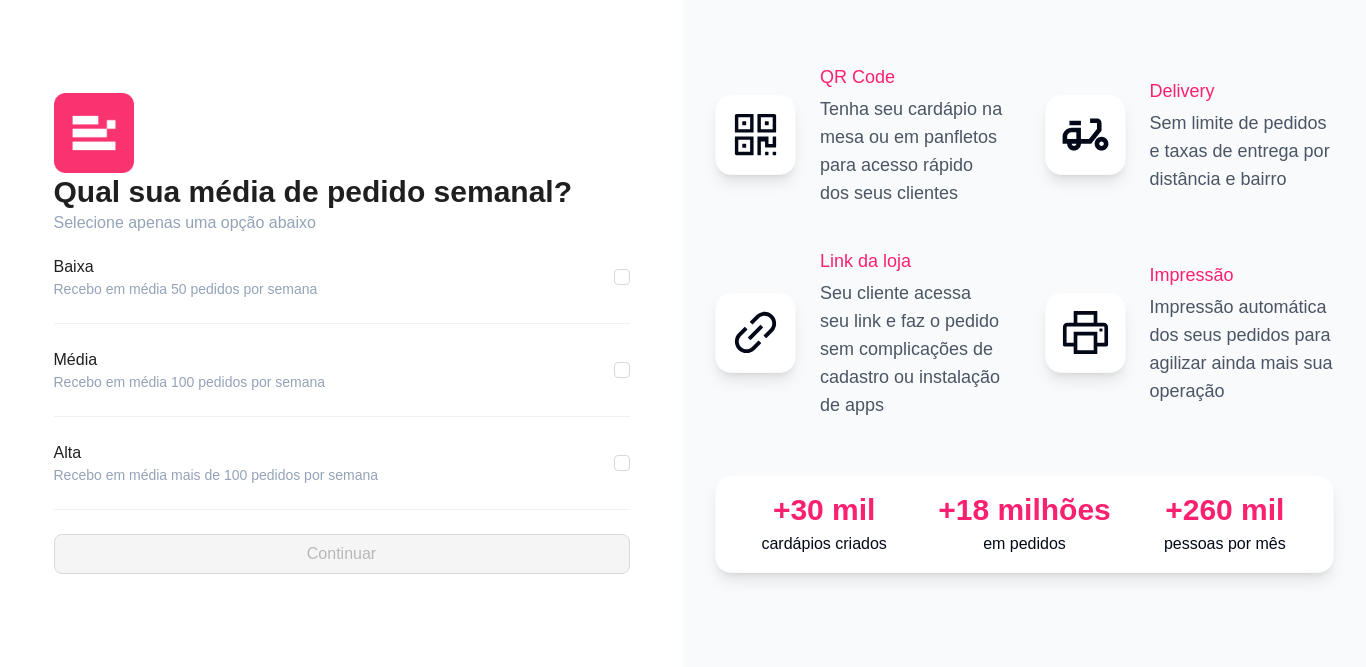 click at bounding box center [622, 463] 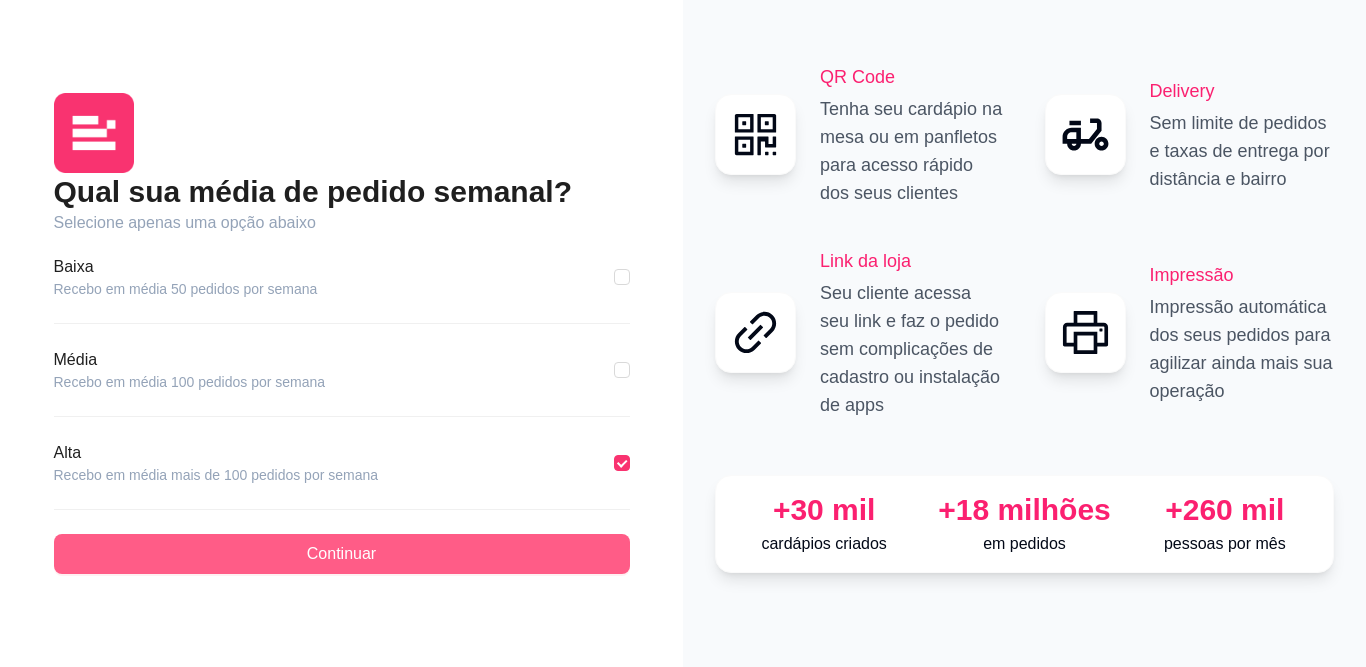 click on "Continuar" at bounding box center [342, 554] 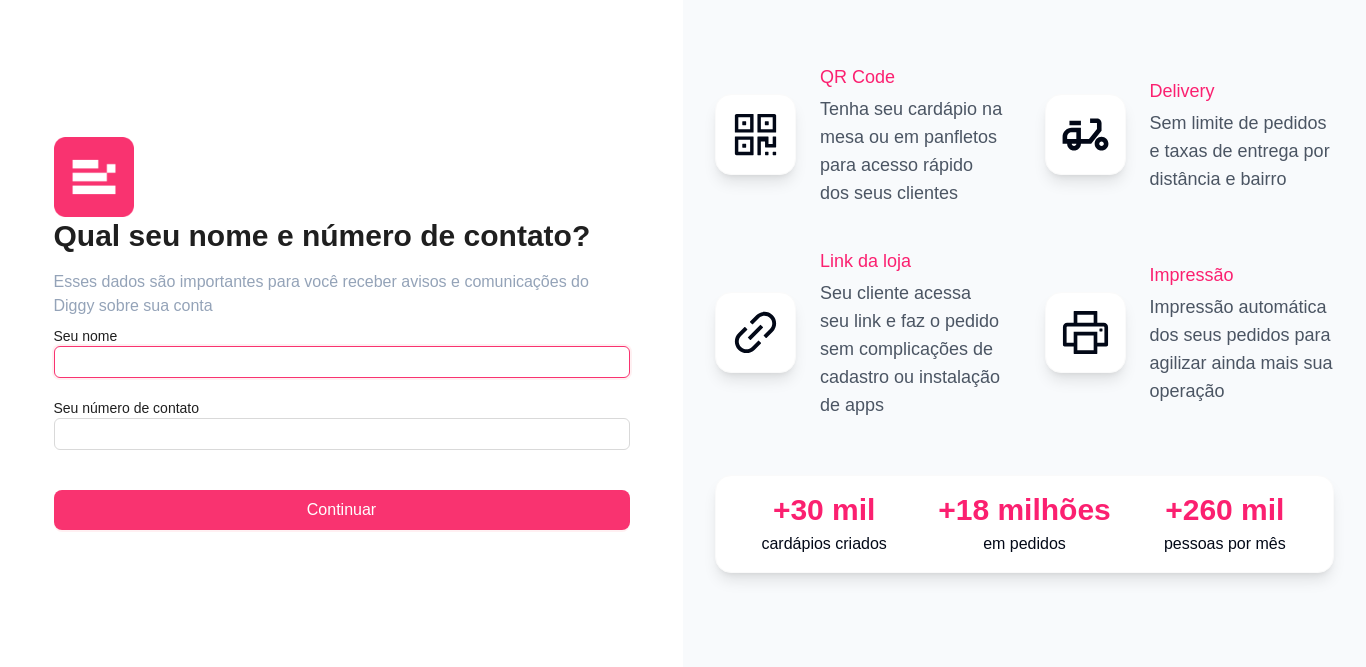 click at bounding box center (342, 362) 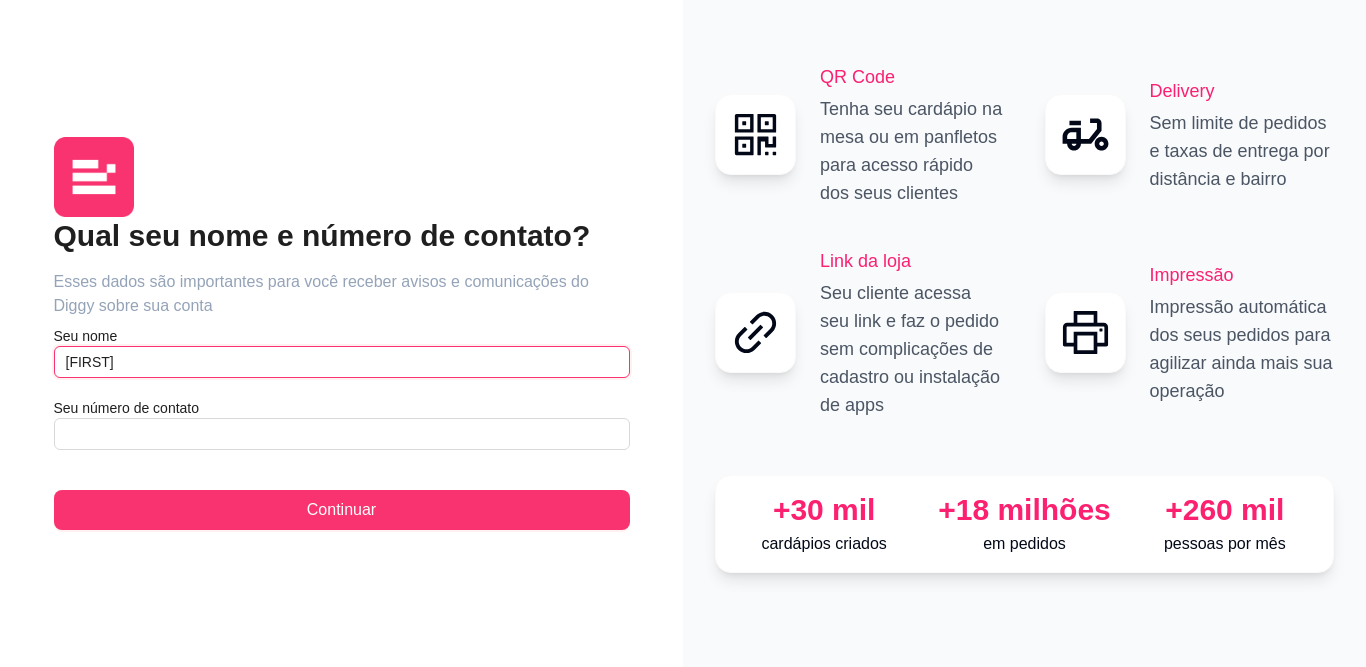 type on "[FIRST]" 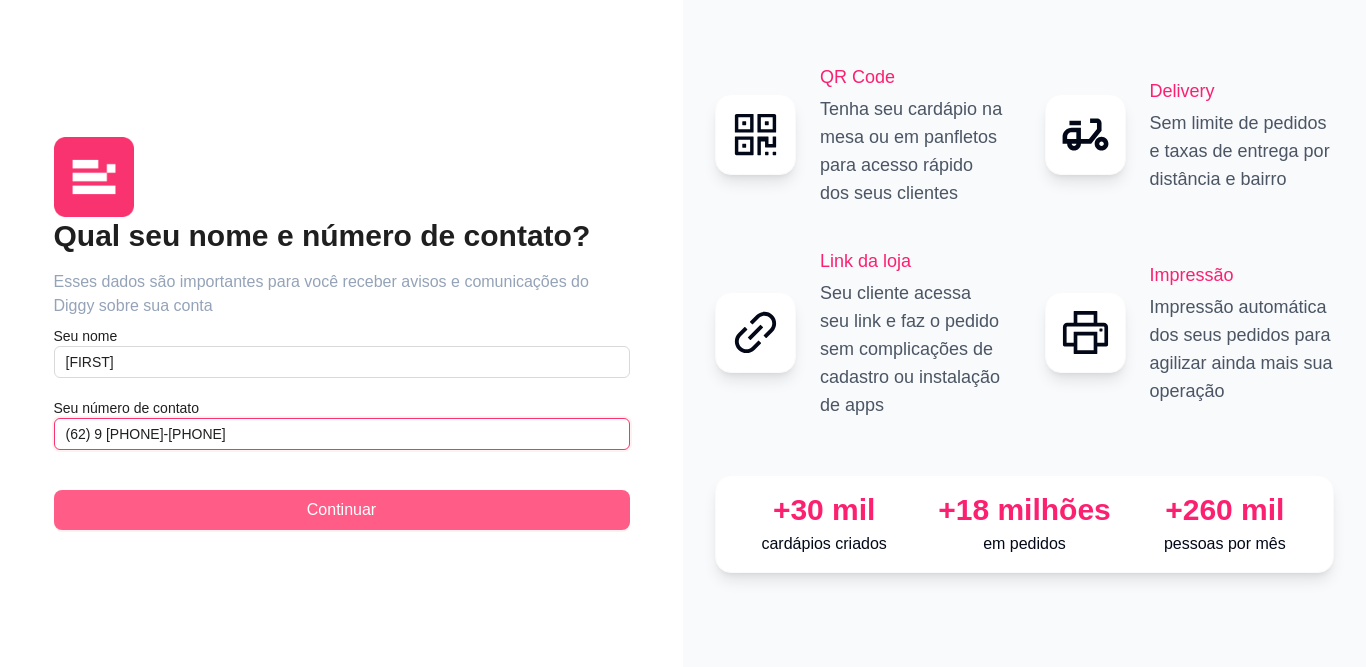 type on "(62) 9 [PHONE]-[PHONE]" 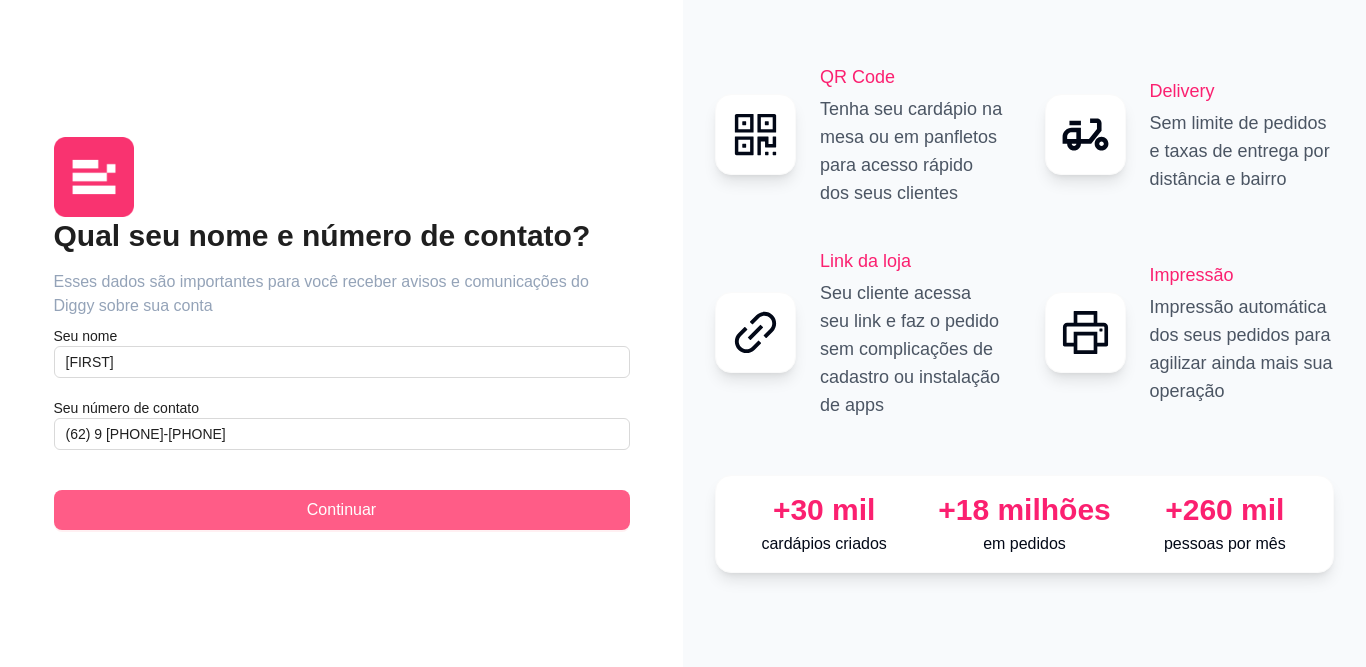 click on "Continuar" at bounding box center [341, 510] 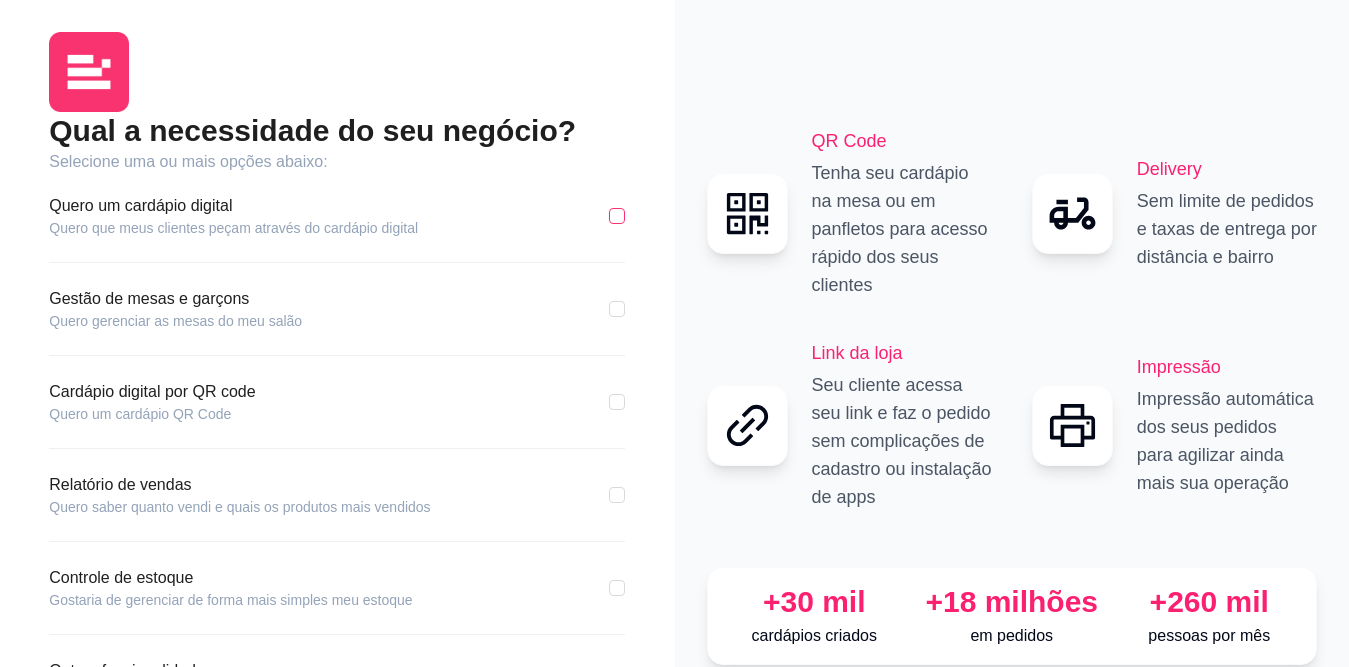 click at bounding box center (617, 216) 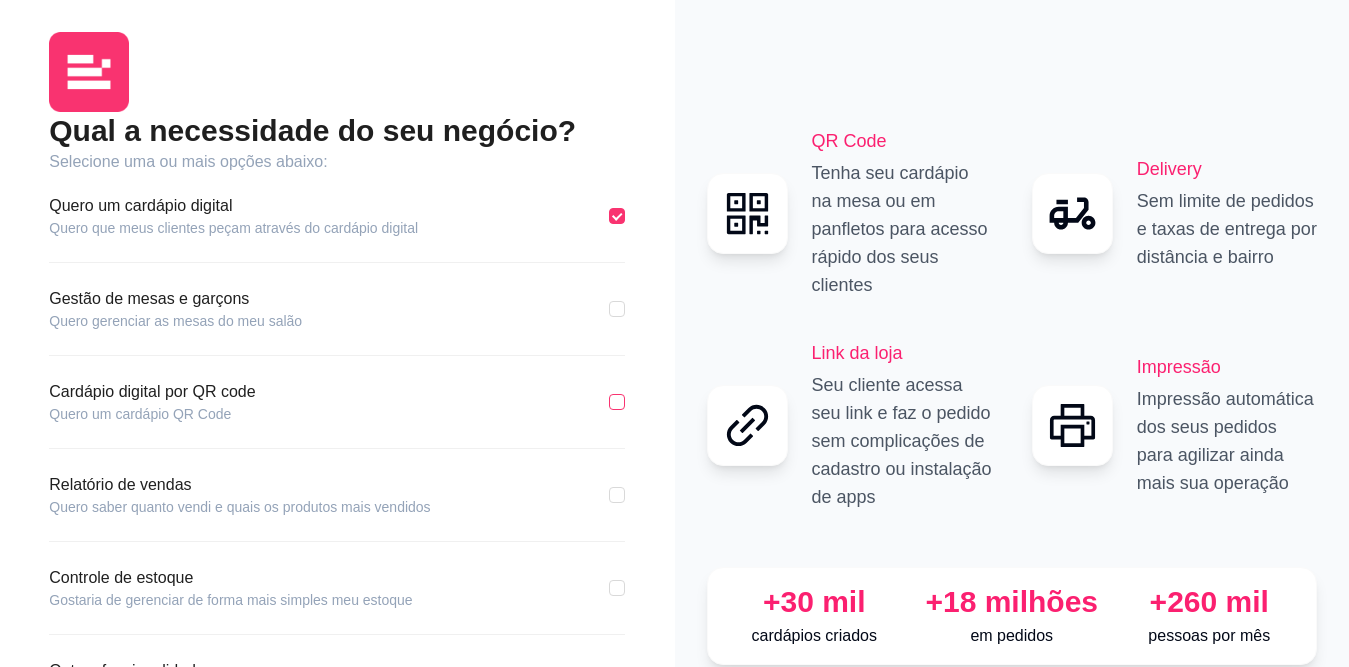 click at bounding box center (617, 402) 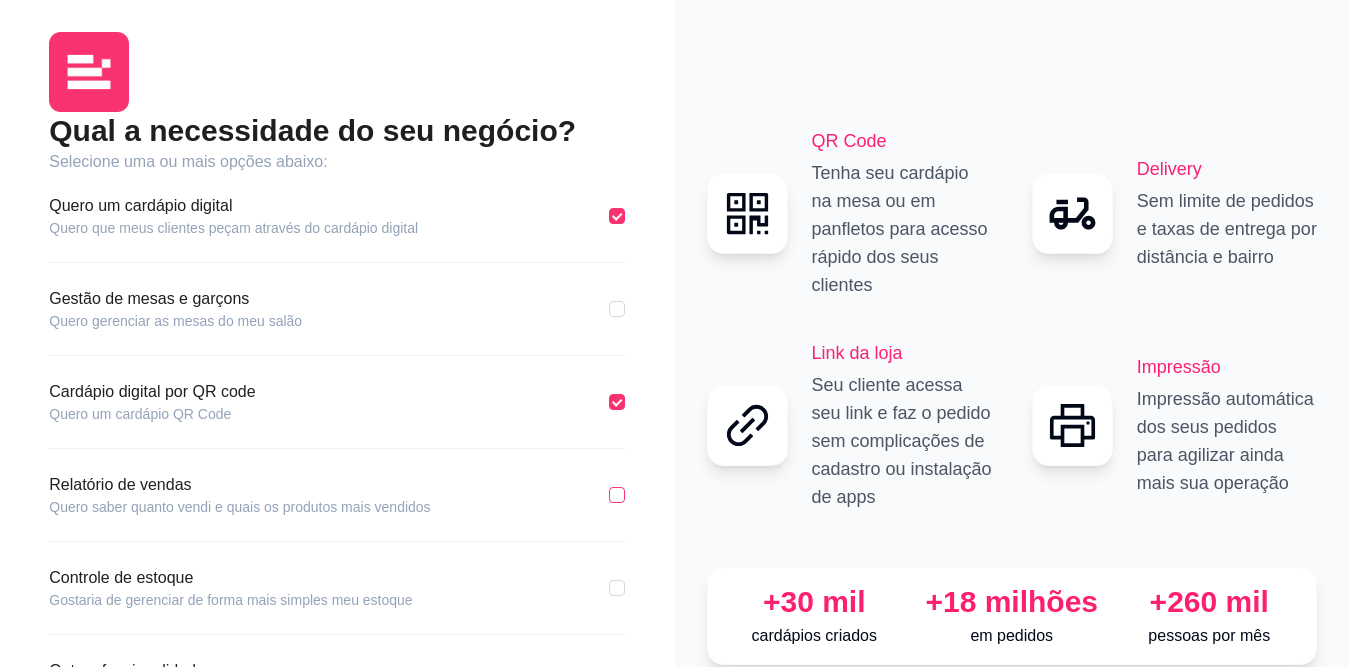click at bounding box center [617, 495] 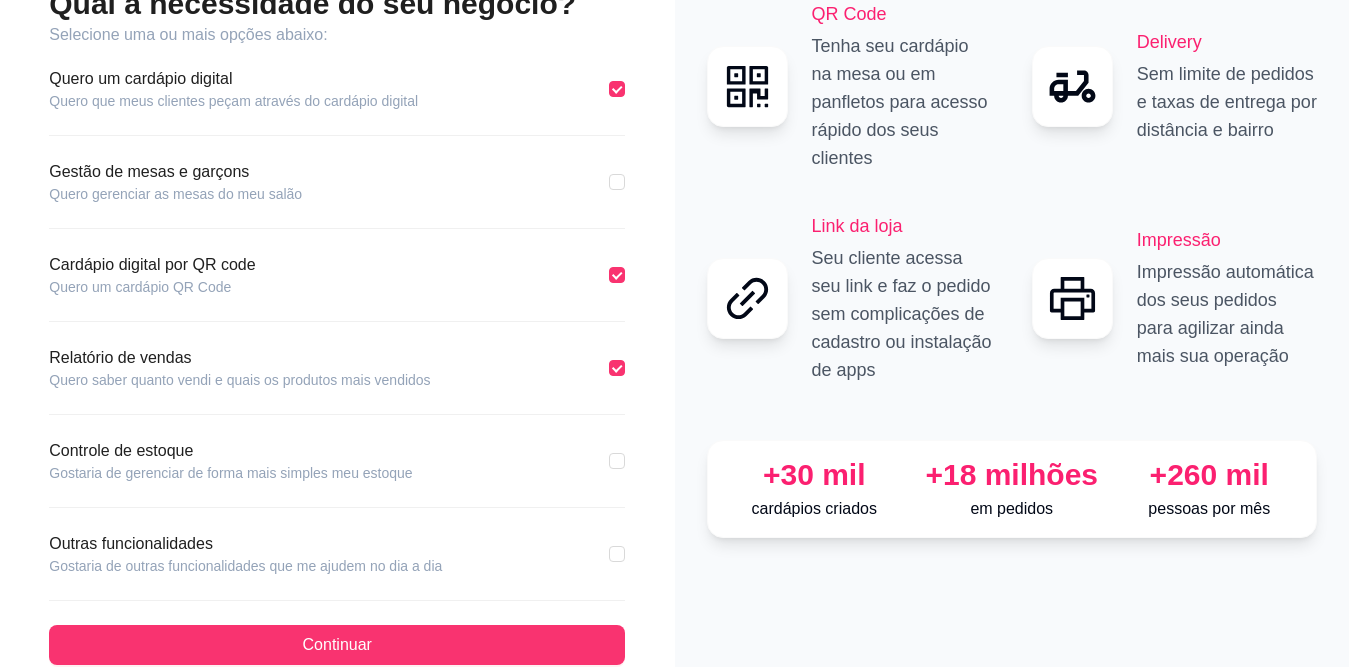 scroll, scrollTop: 157, scrollLeft: 0, axis: vertical 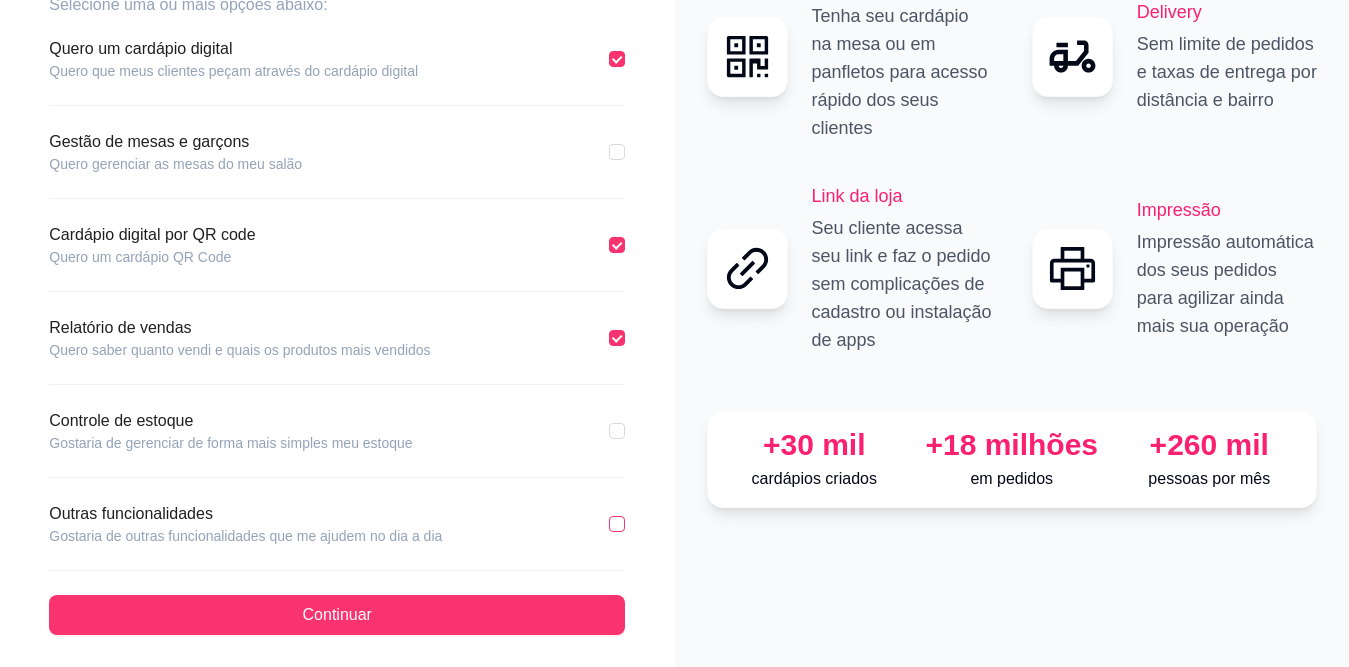 click at bounding box center [617, 524] 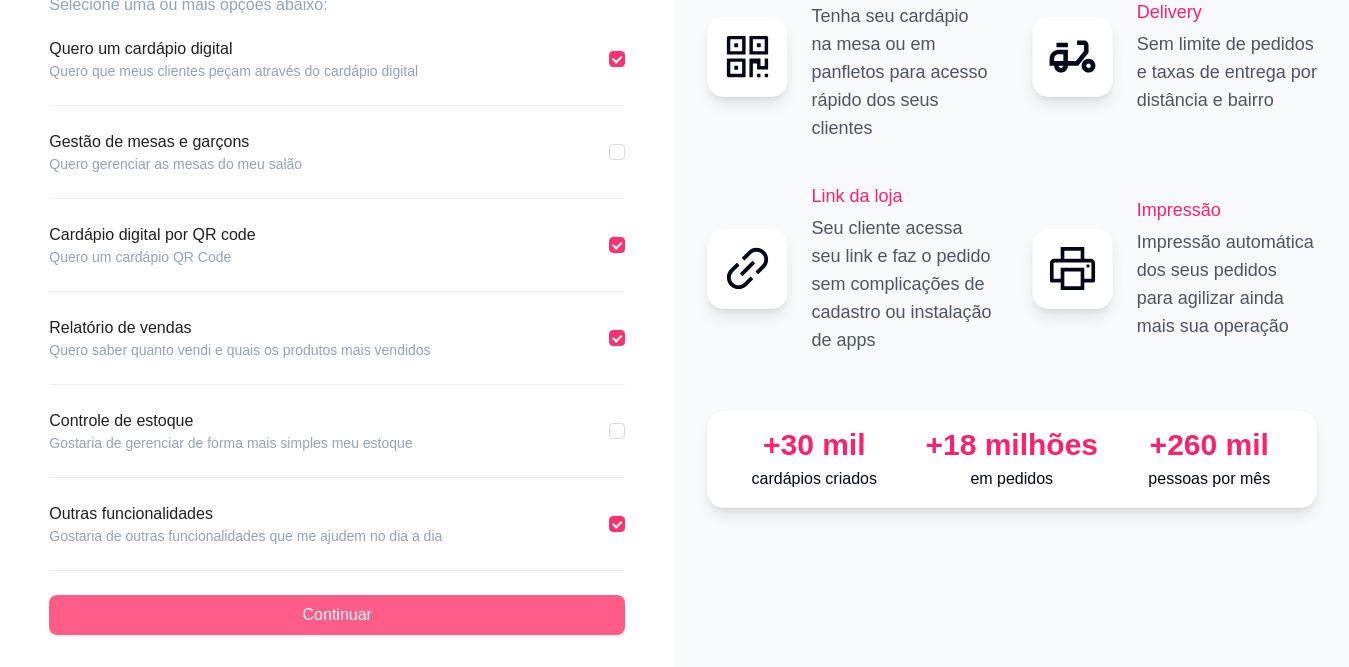 click on "Continuar" at bounding box center [337, 615] 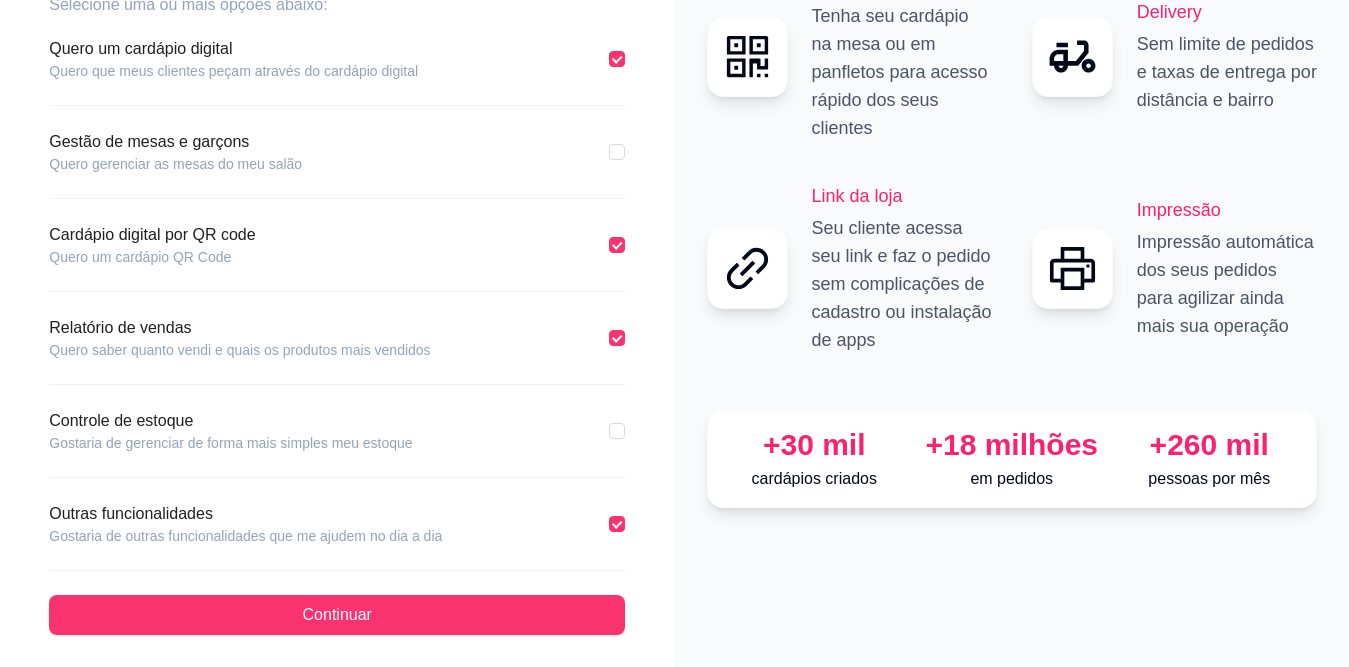 scroll, scrollTop: 64, scrollLeft: 0, axis: vertical 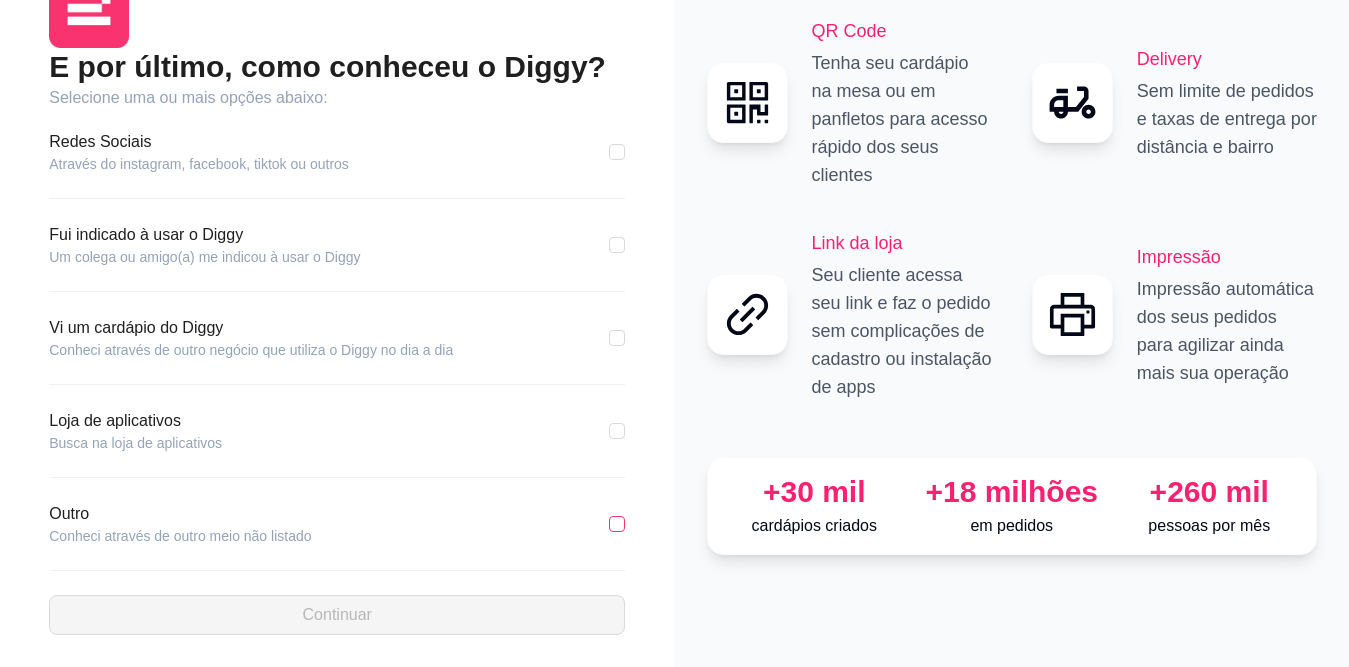 click at bounding box center [617, 524] 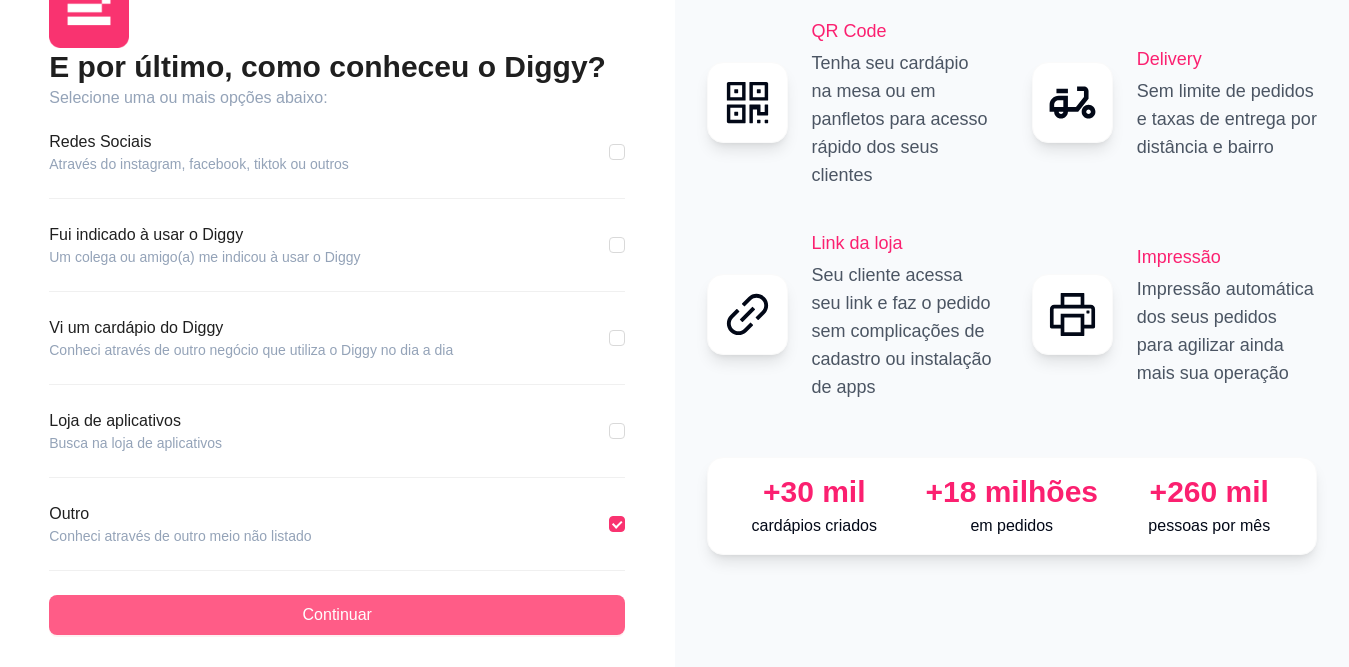 click on "Continuar" at bounding box center [337, 615] 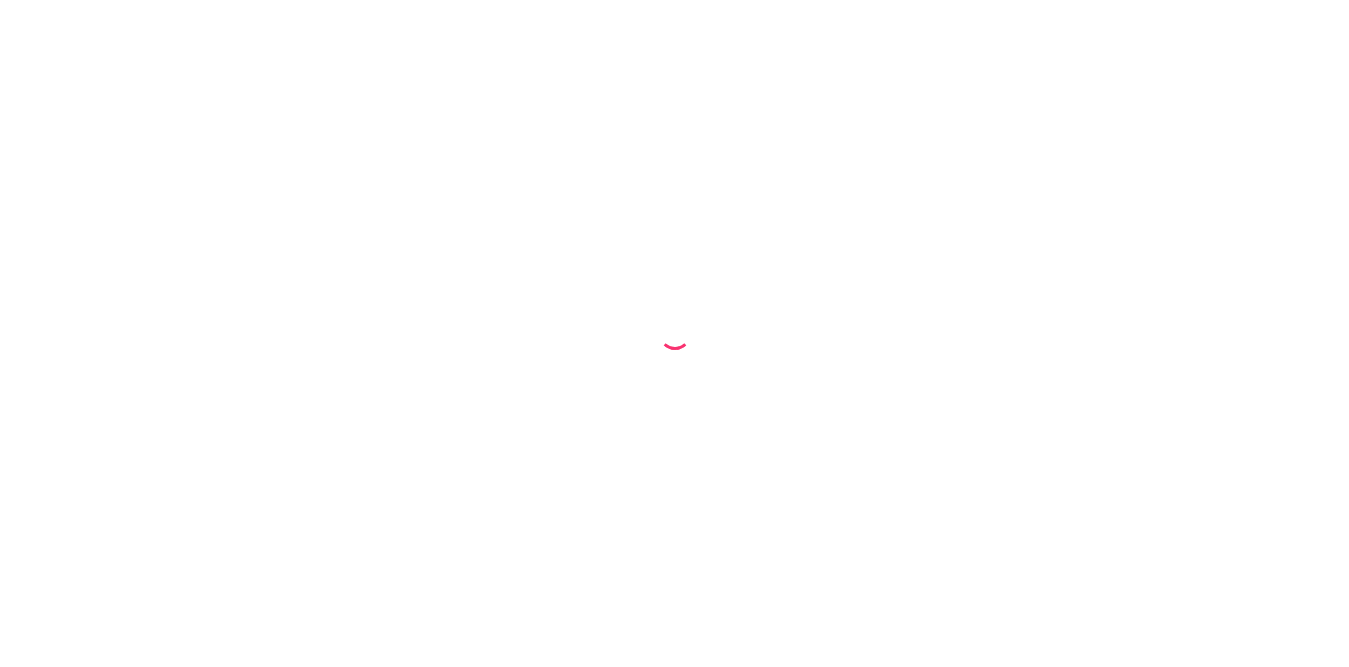 scroll, scrollTop: 0, scrollLeft: 0, axis: both 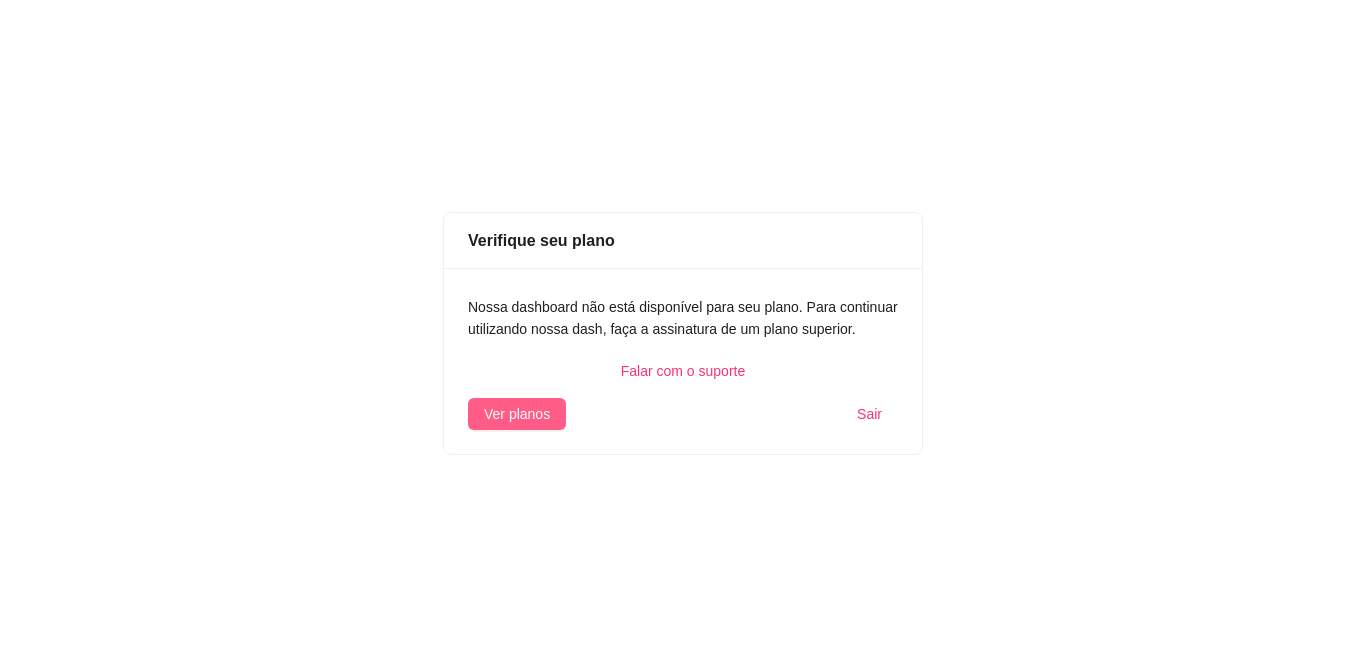 click on "Ver planos" at bounding box center (517, 414) 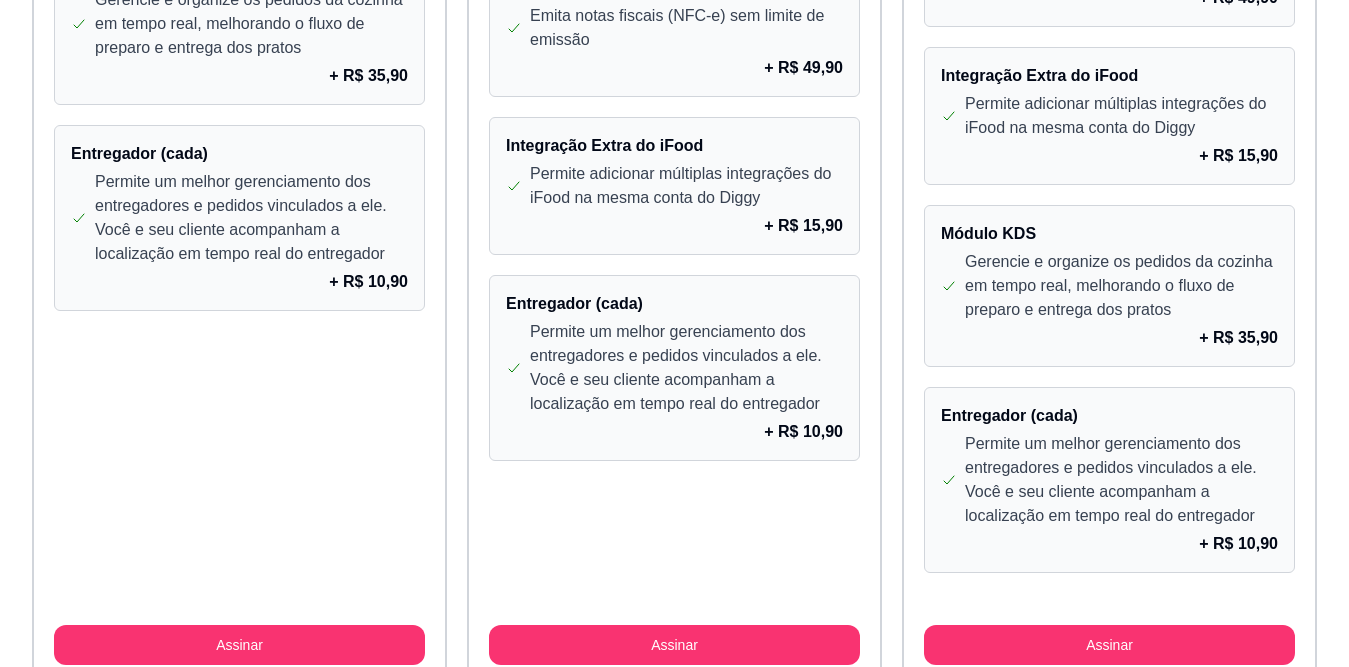 scroll, scrollTop: 1859, scrollLeft: 0, axis: vertical 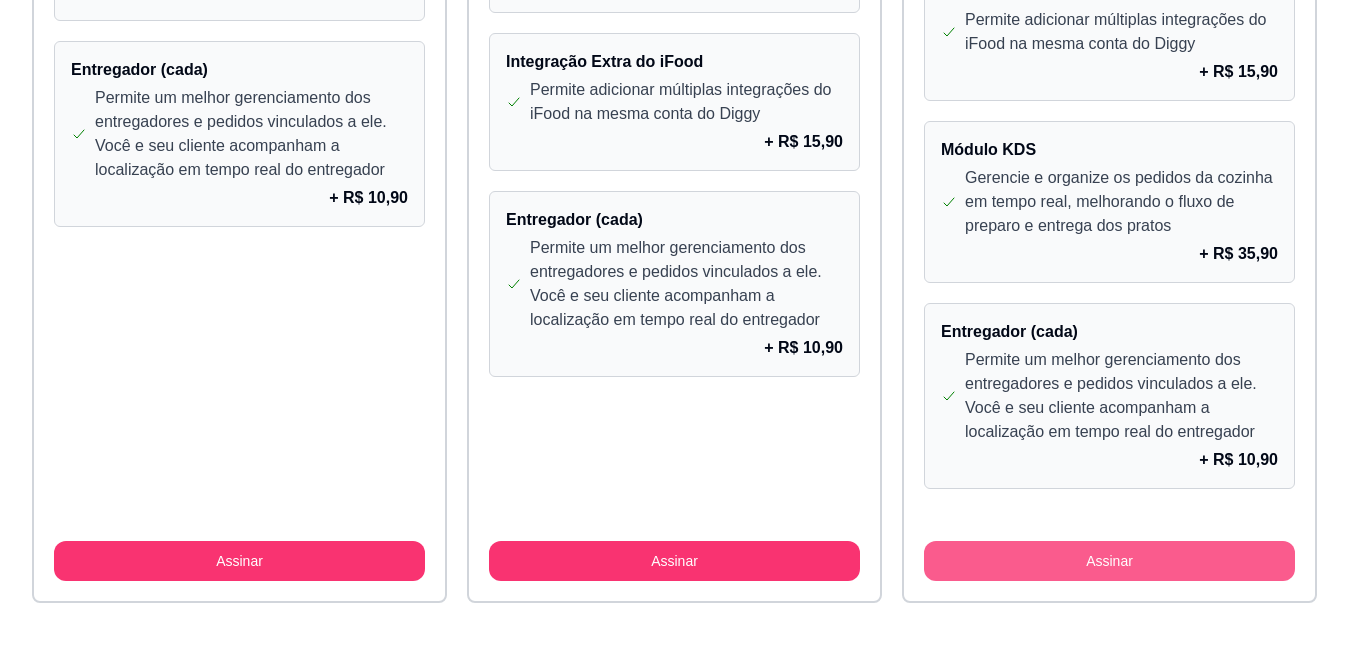 click on "Assinar" at bounding box center [1109, 561] 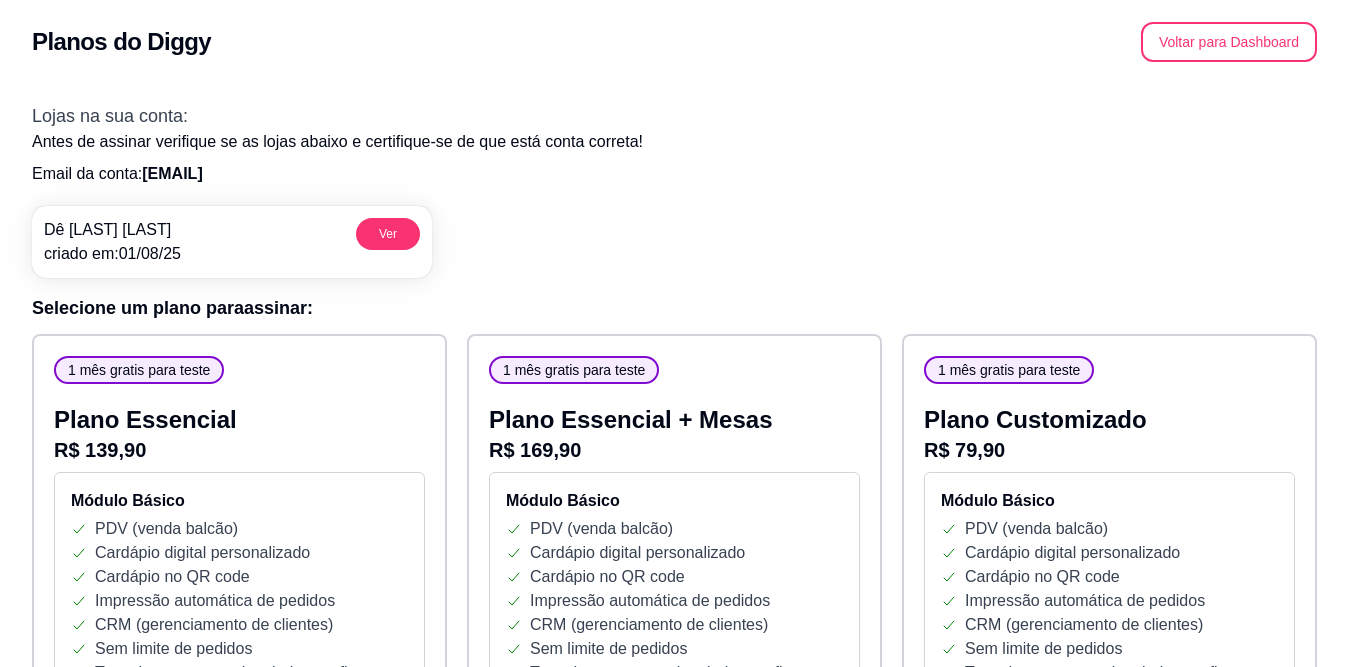 scroll, scrollTop: 0, scrollLeft: 0, axis: both 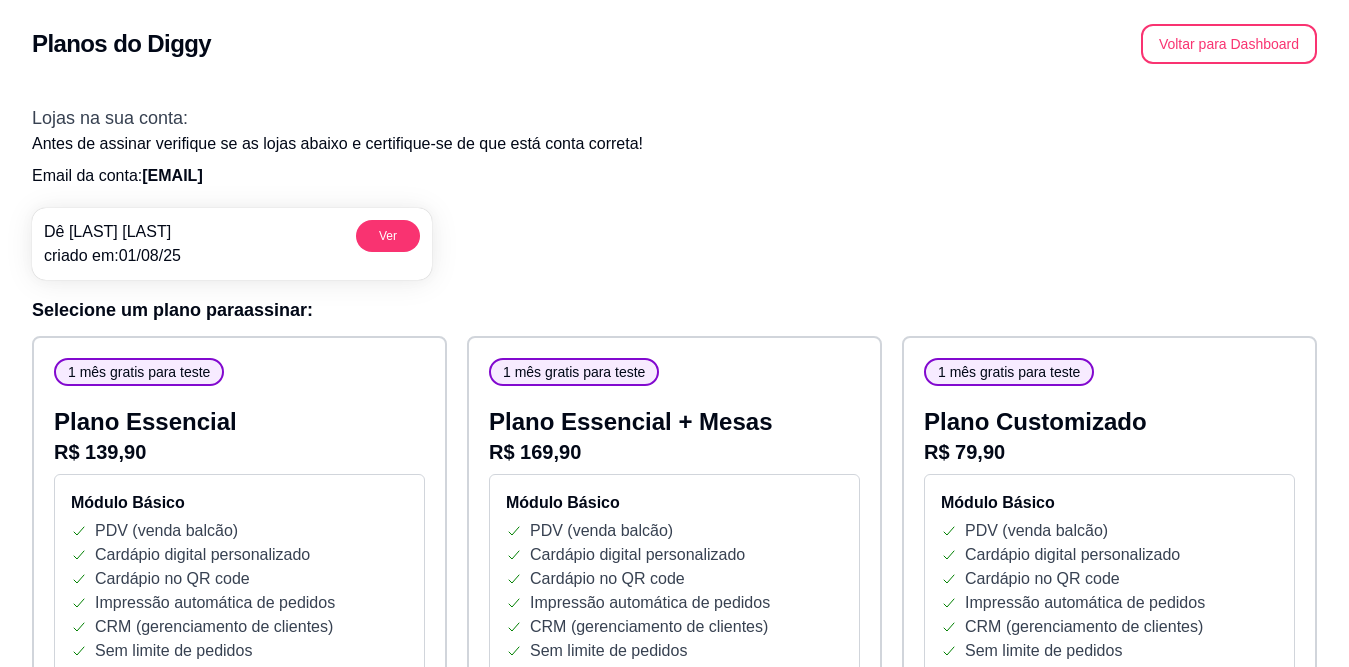 click on "1 mês gratis para teste" at bounding box center [1009, 372] 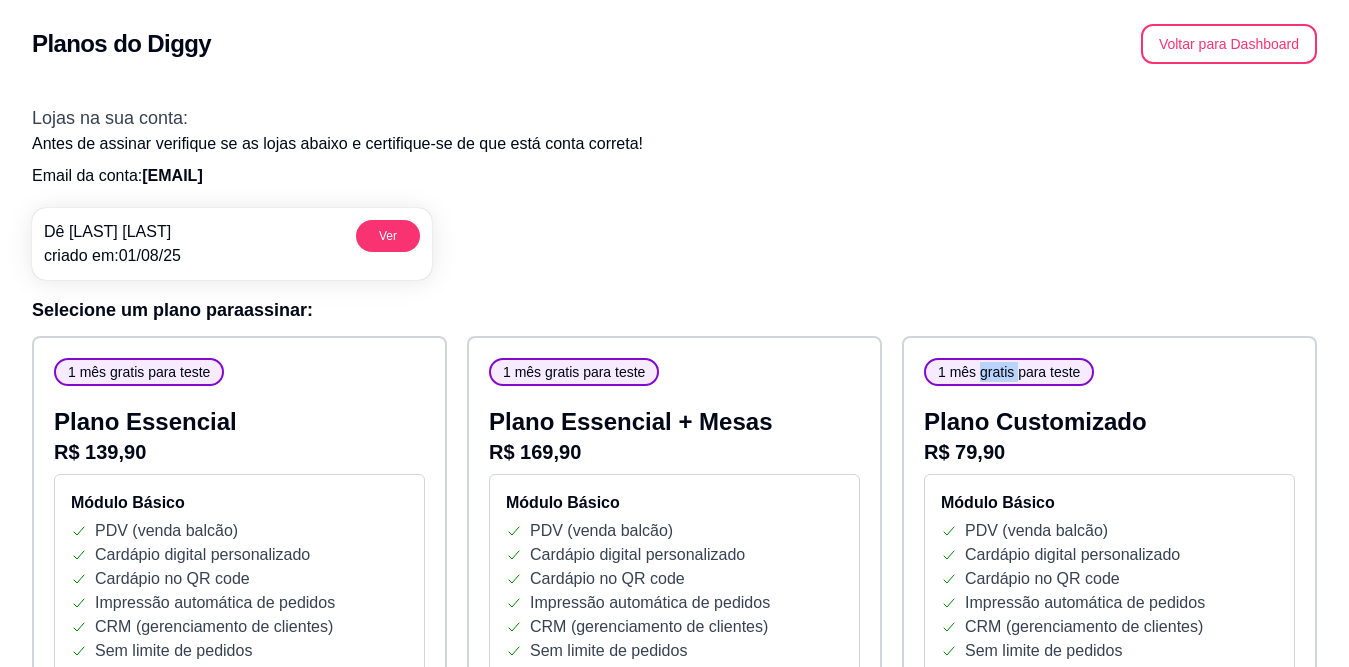 click on "1 mês gratis para teste" at bounding box center [1009, 372] 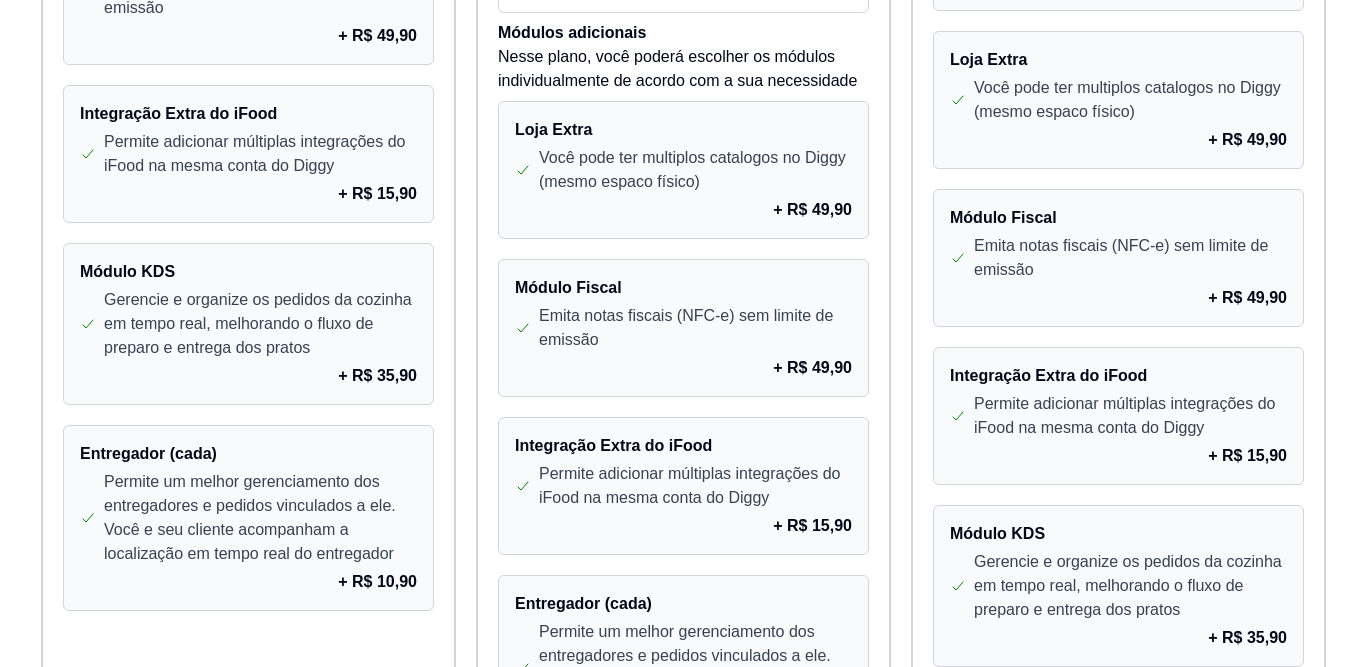 scroll, scrollTop: 1800, scrollLeft: 0, axis: vertical 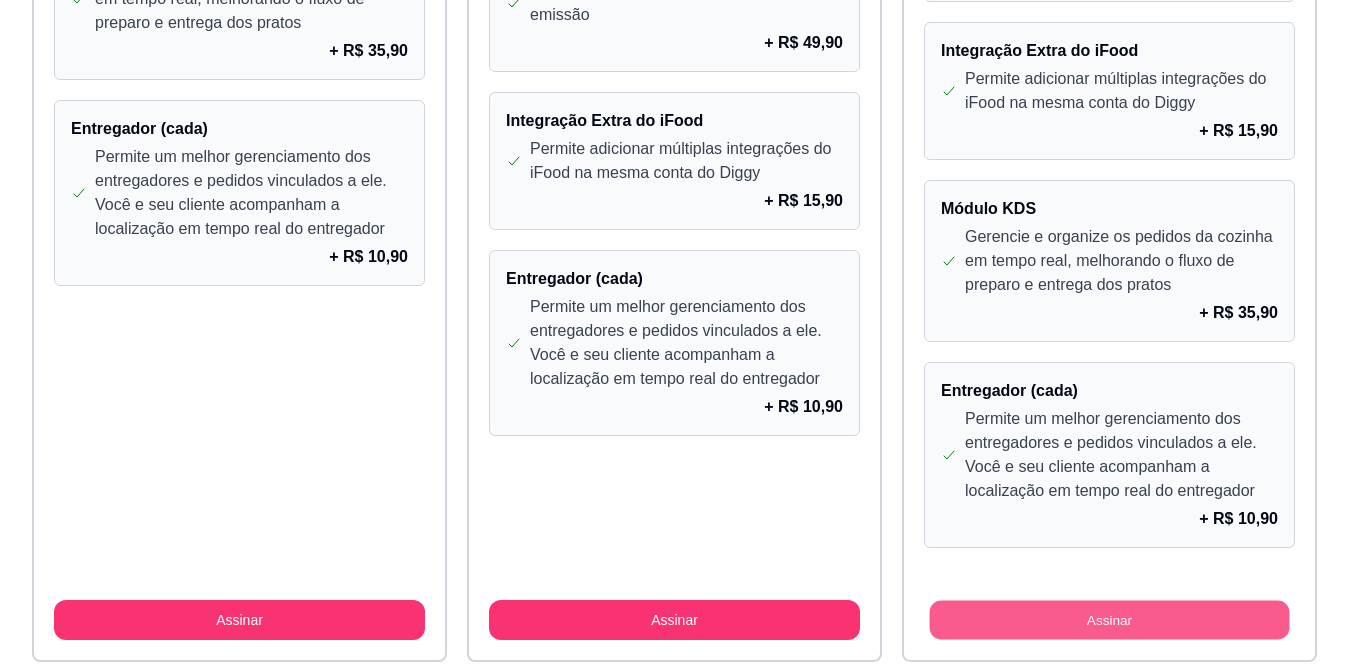 click on "Assinar" at bounding box center (1110, 620) 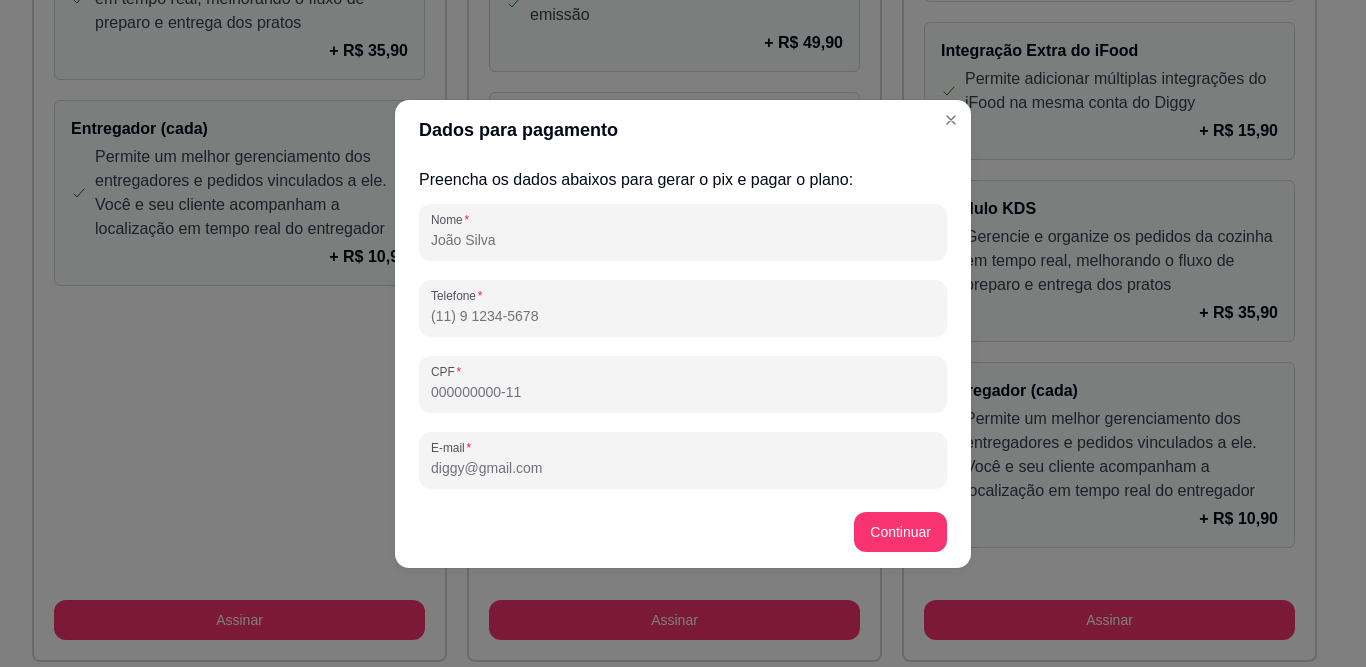 click on "Nome" at bounding box center [683, 240] 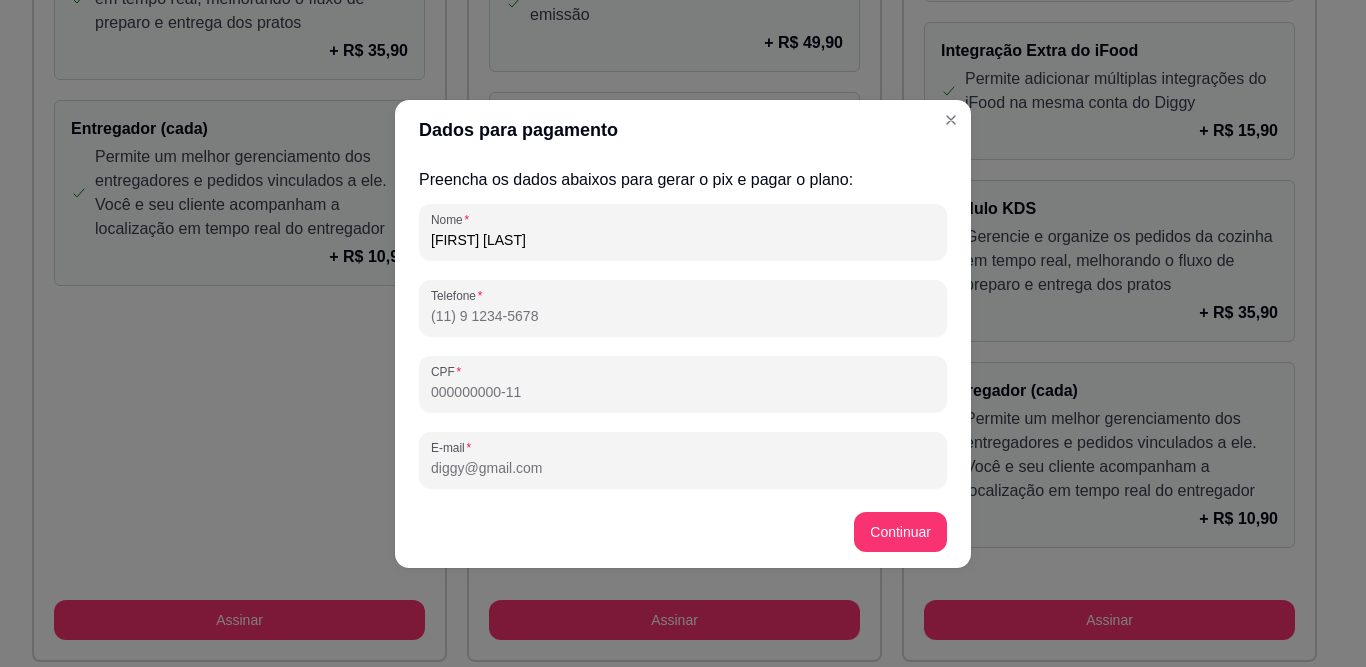 type on "[FIRST] [LAST]" 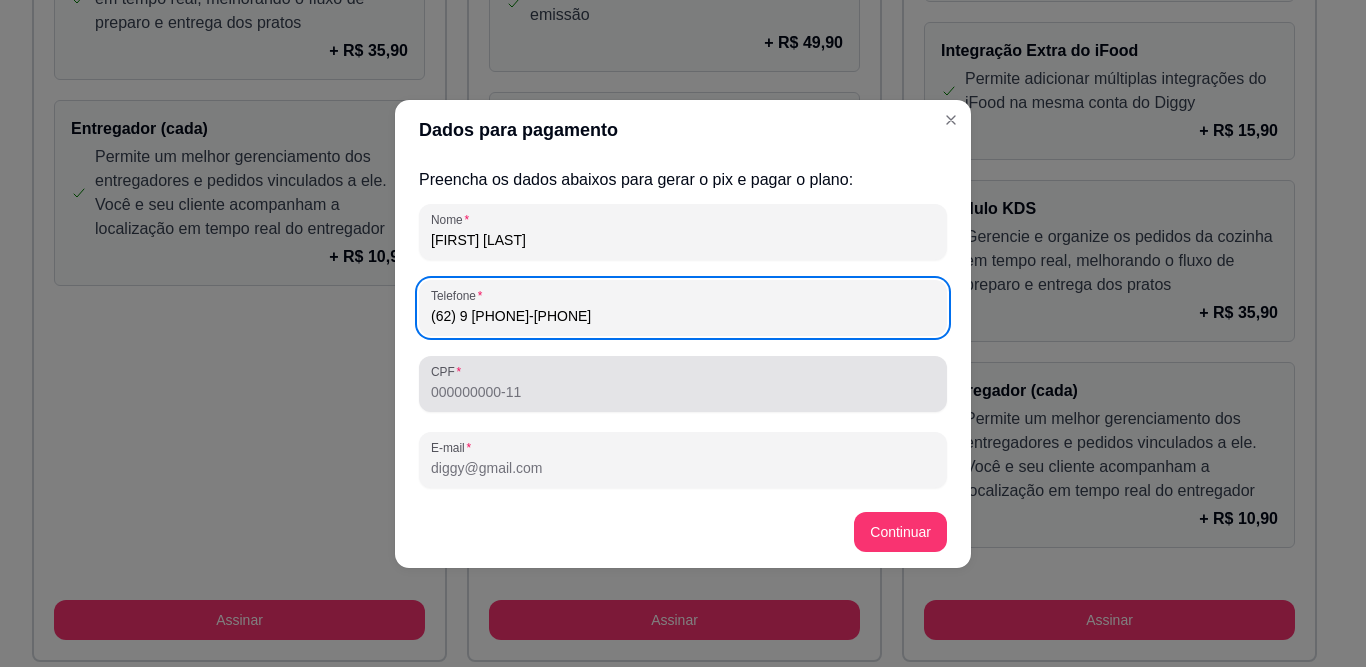 type on "(62) 9 [PHONE]-[PHONE]" 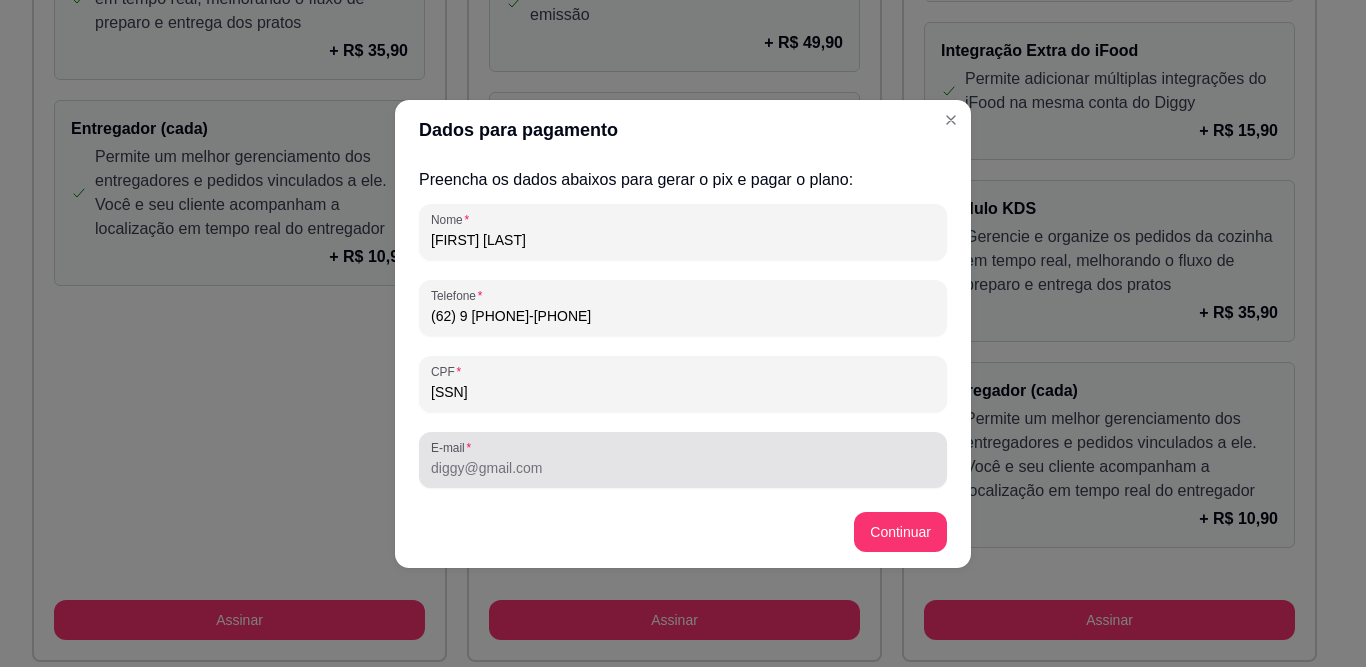 type on "[SSN]" 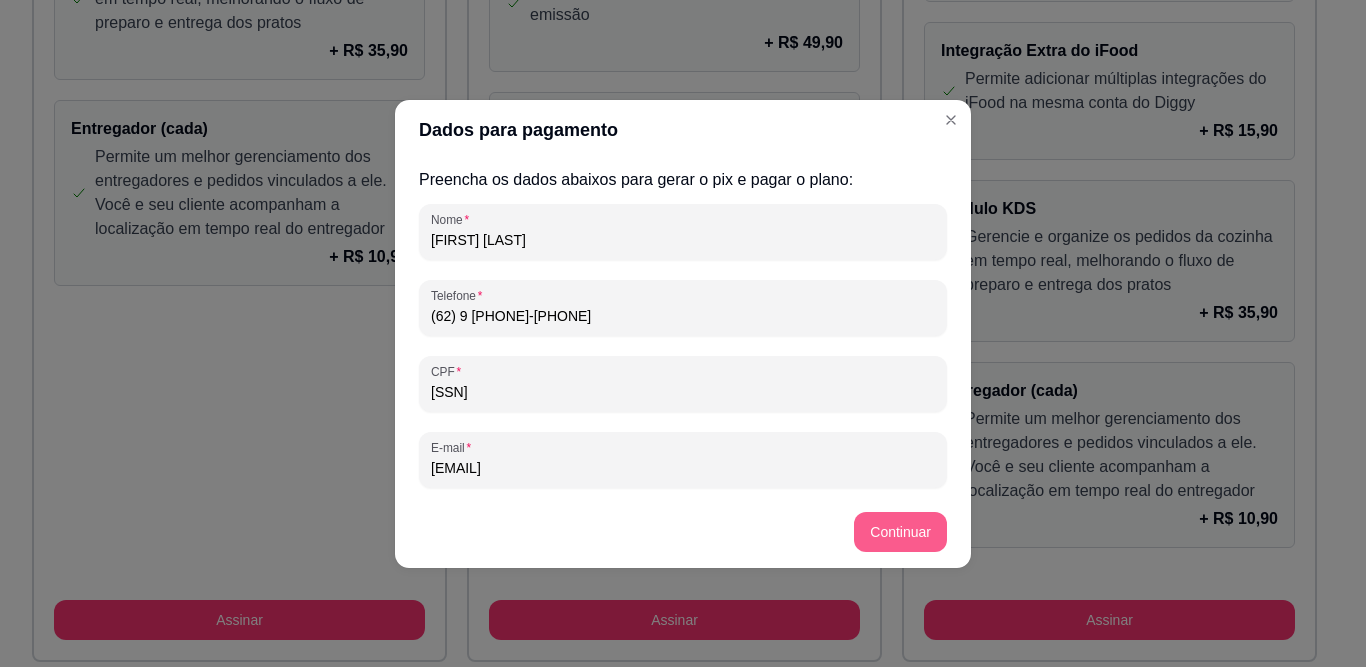 type on "[EMAIL]" 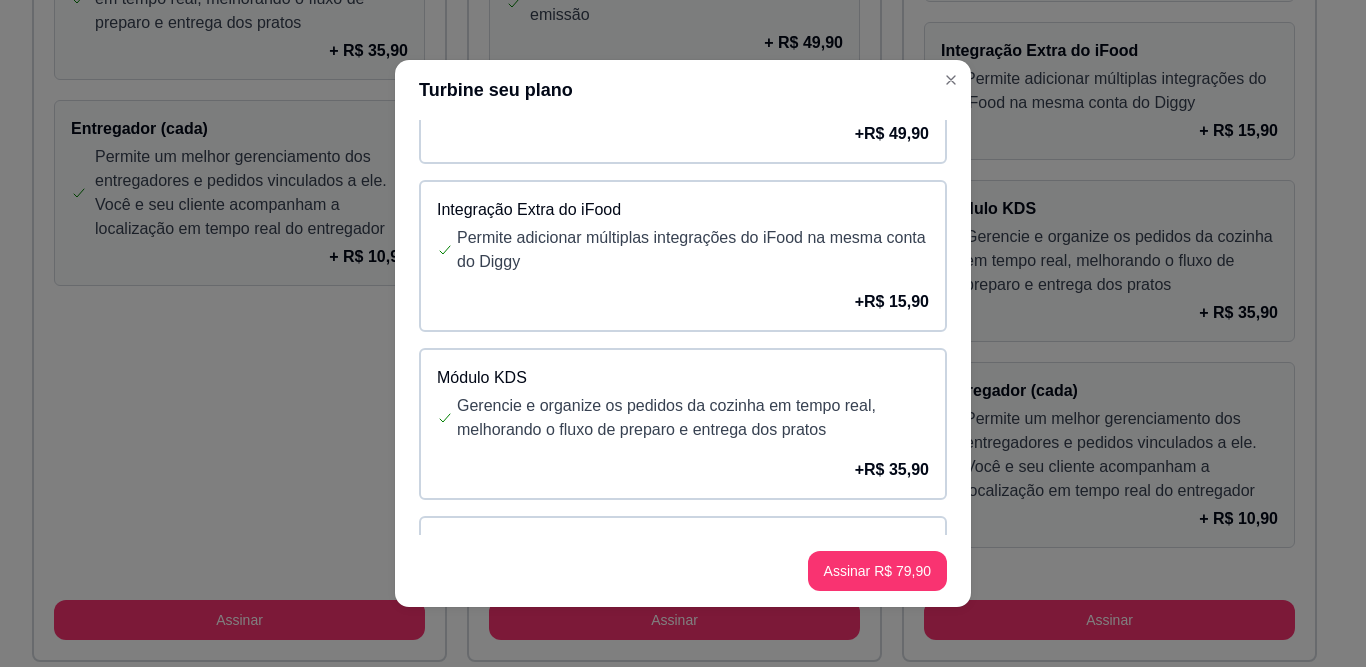 scroll, scrollTop: 1051, scrollLeft: 0, axis: vertical 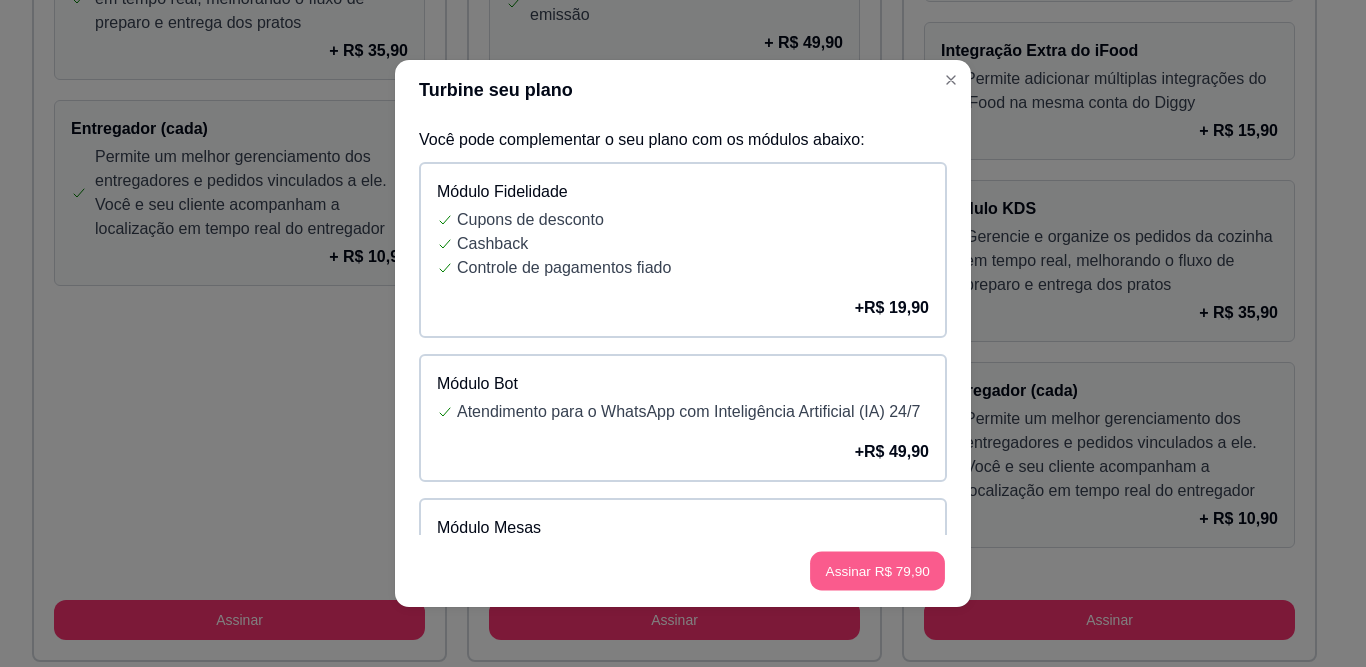 click on "Assinar   R$ 79,90" at bounding box center [877, 571] 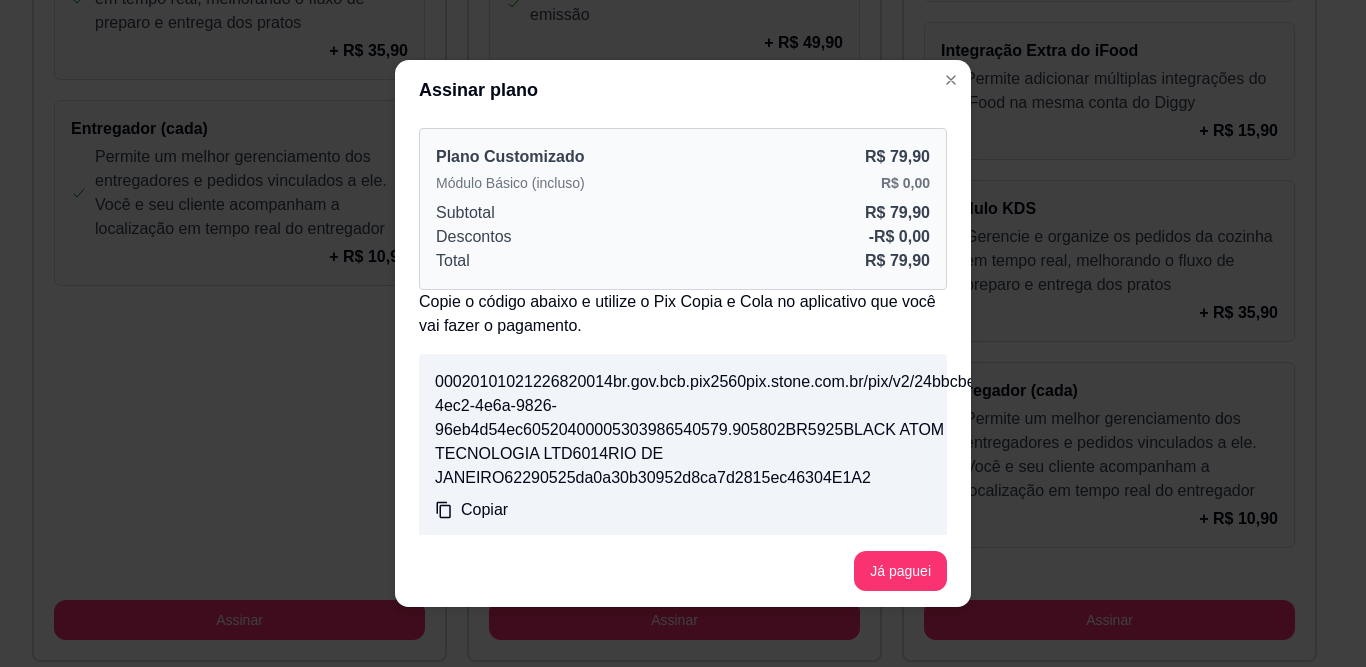 scroll, scrollTop: 254, scrollLeft: 0, axis: vertical 